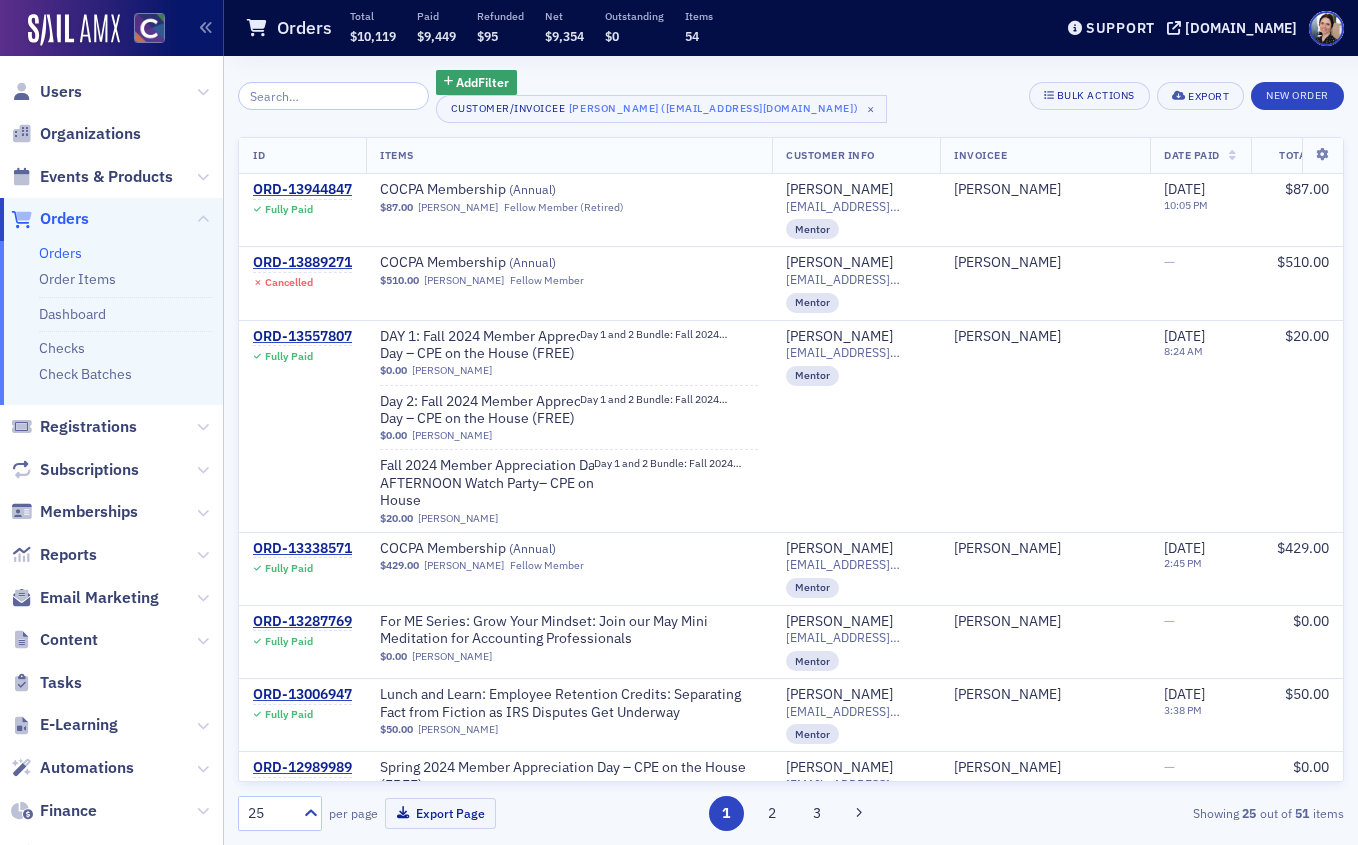 scroll, scrollTop: 0, scrollLeft: 0, axis: both 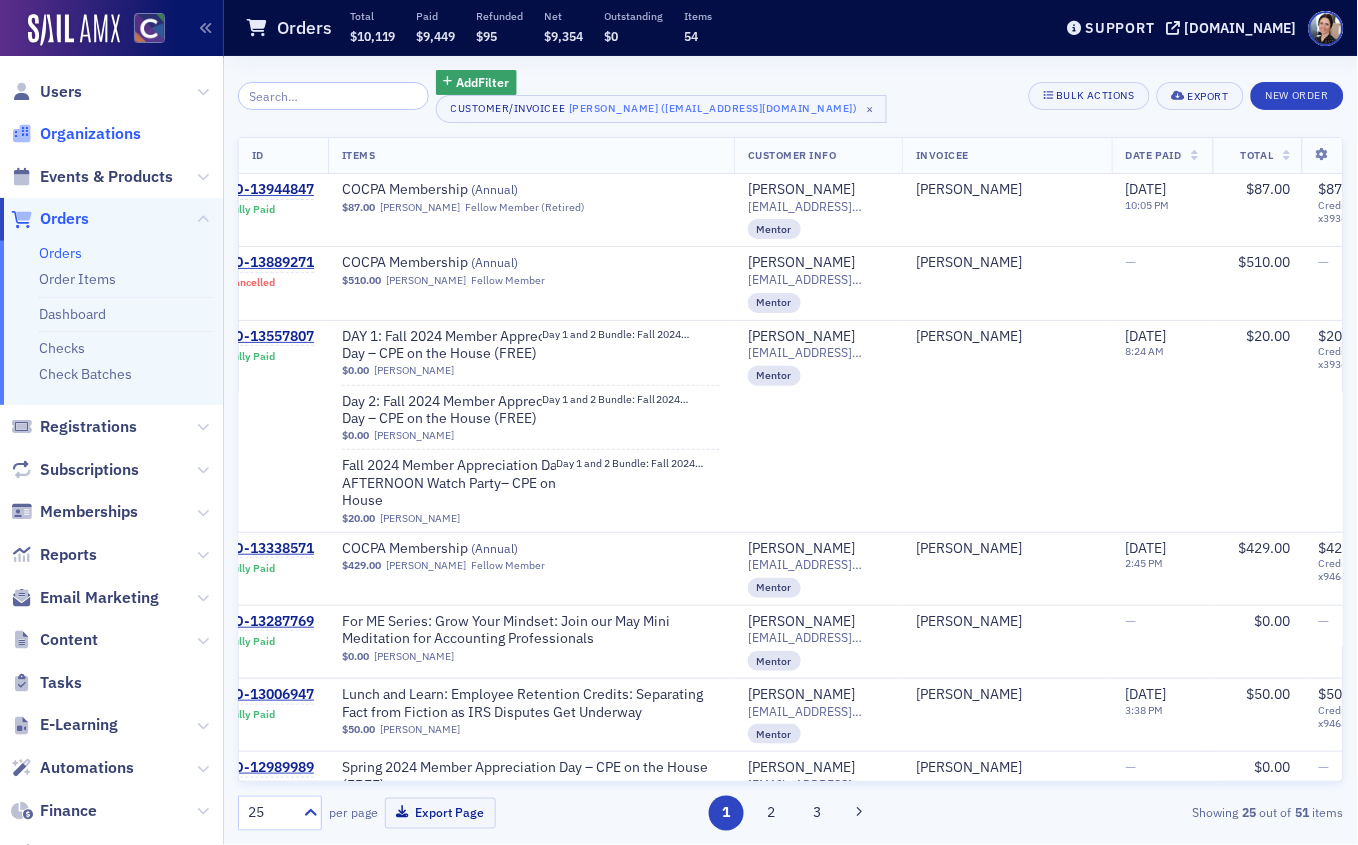 click on "Organizations" 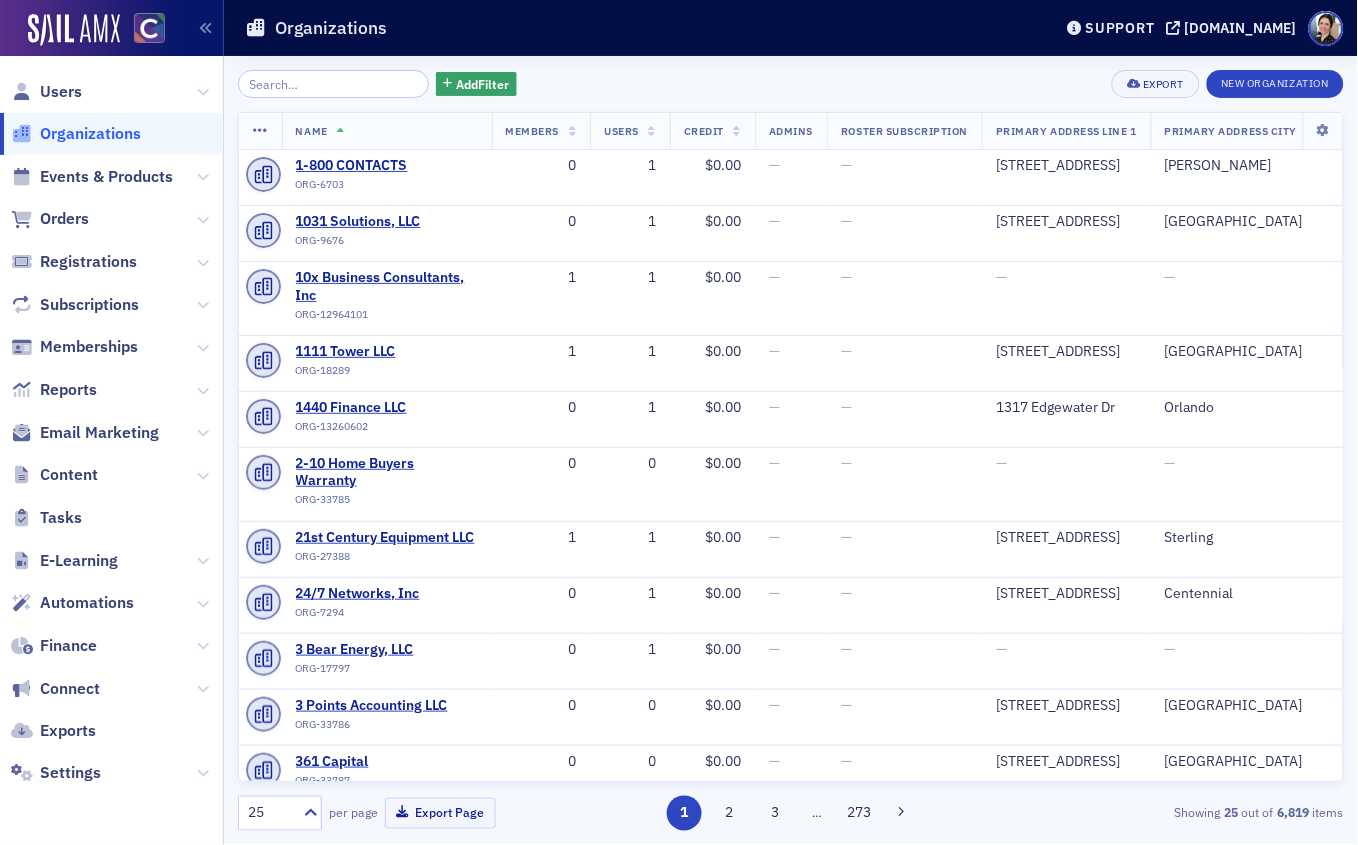 click 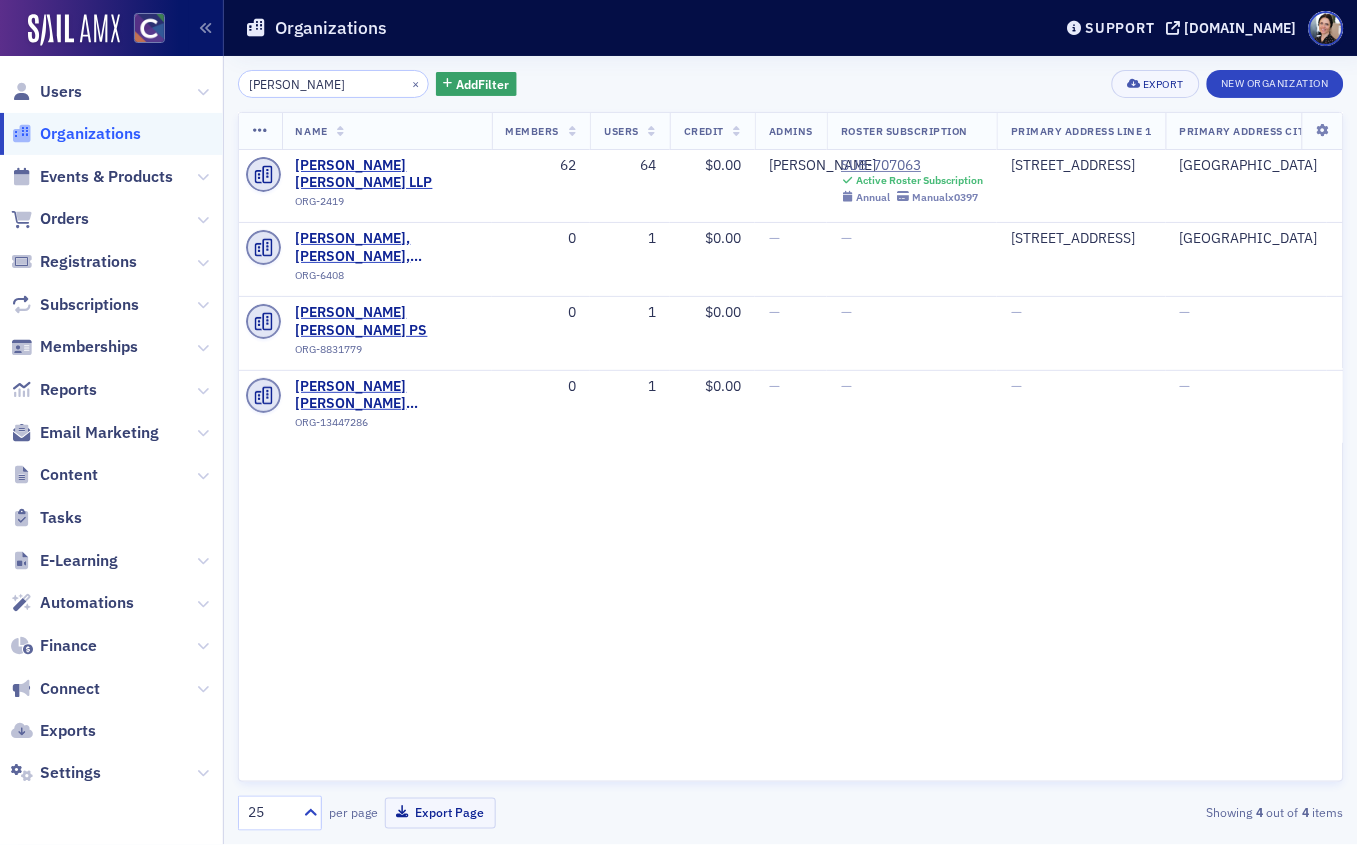 type on "moss" 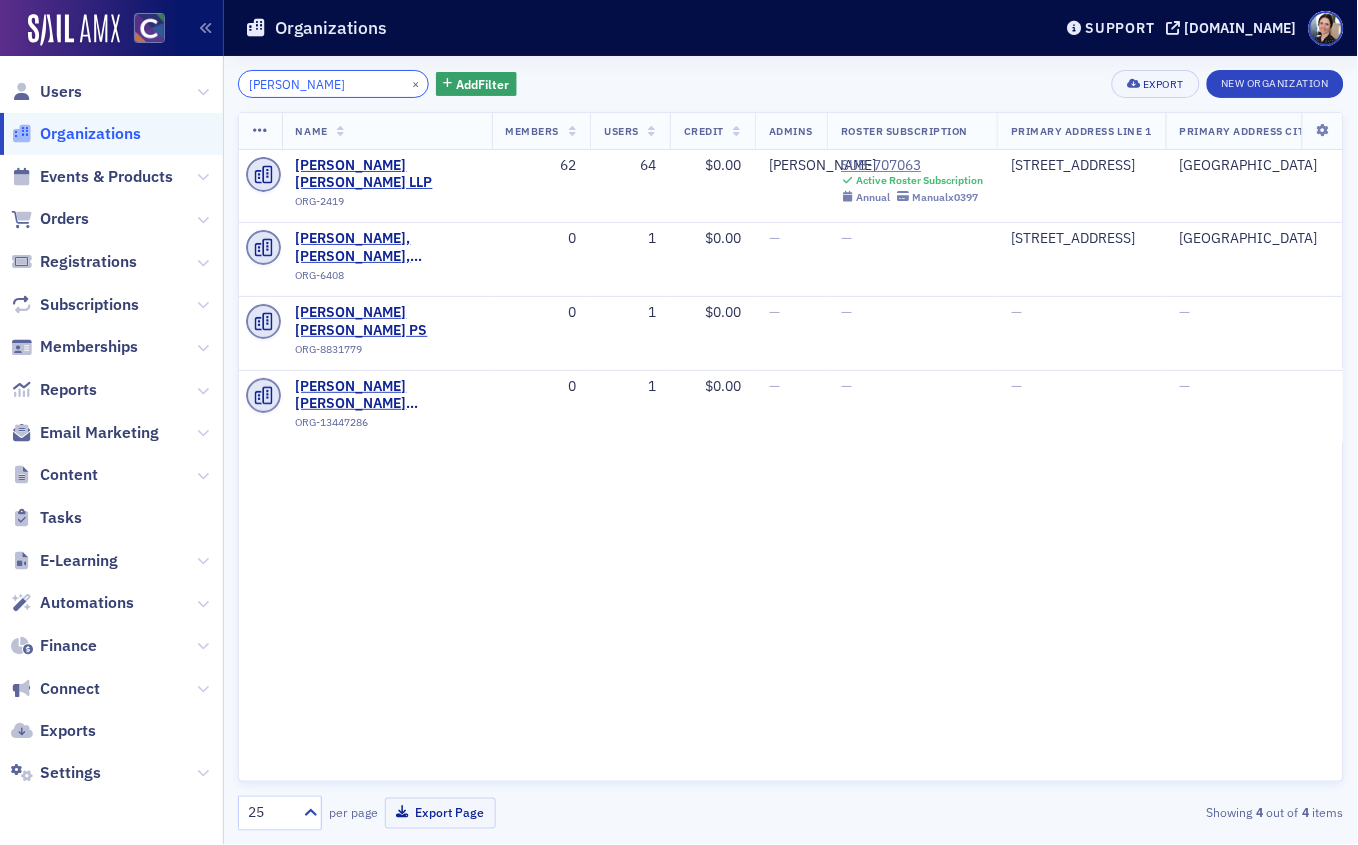 scroll, scrollTop: 0, scrollLeft: 1, axis: horizontal 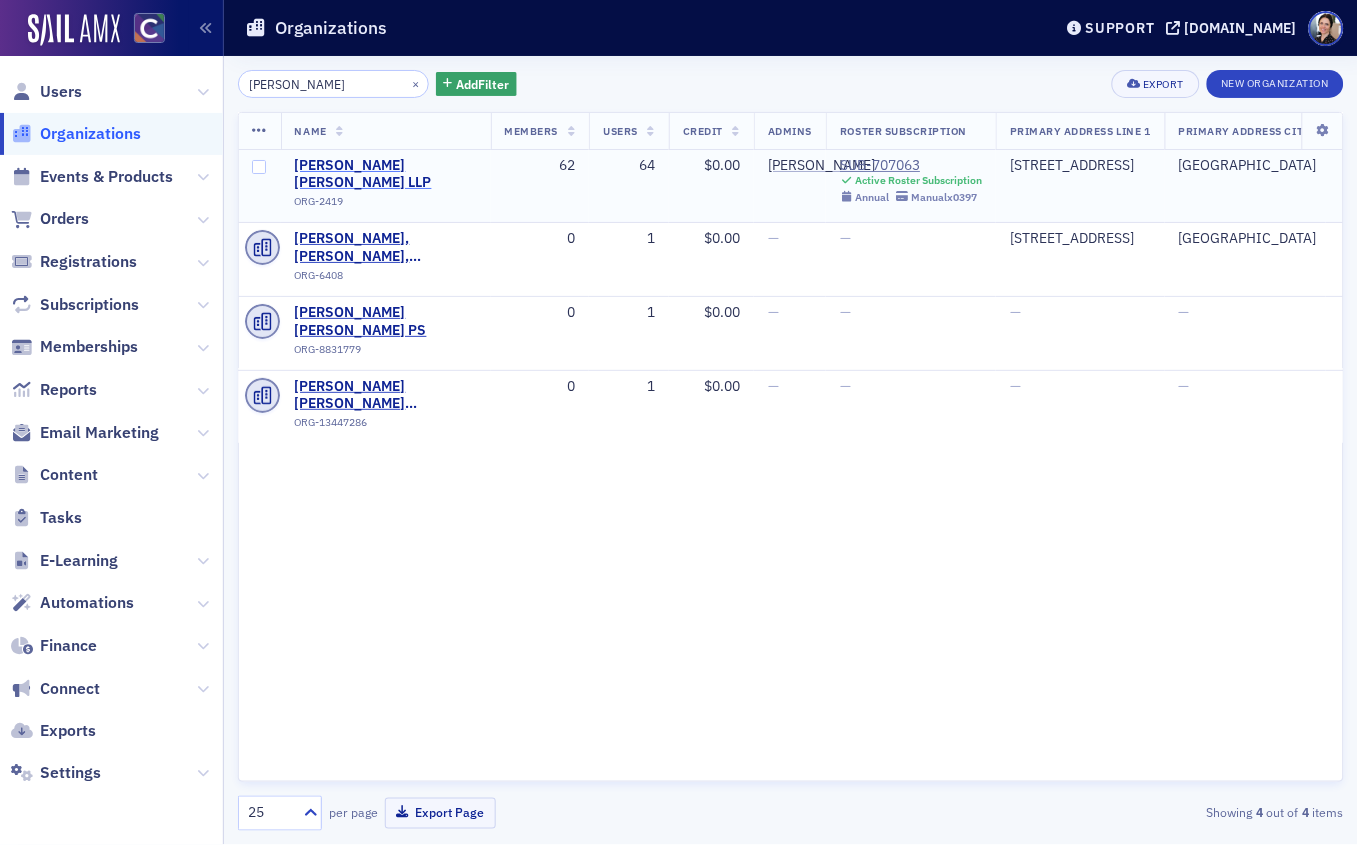 click on "Moss Adams LLP" 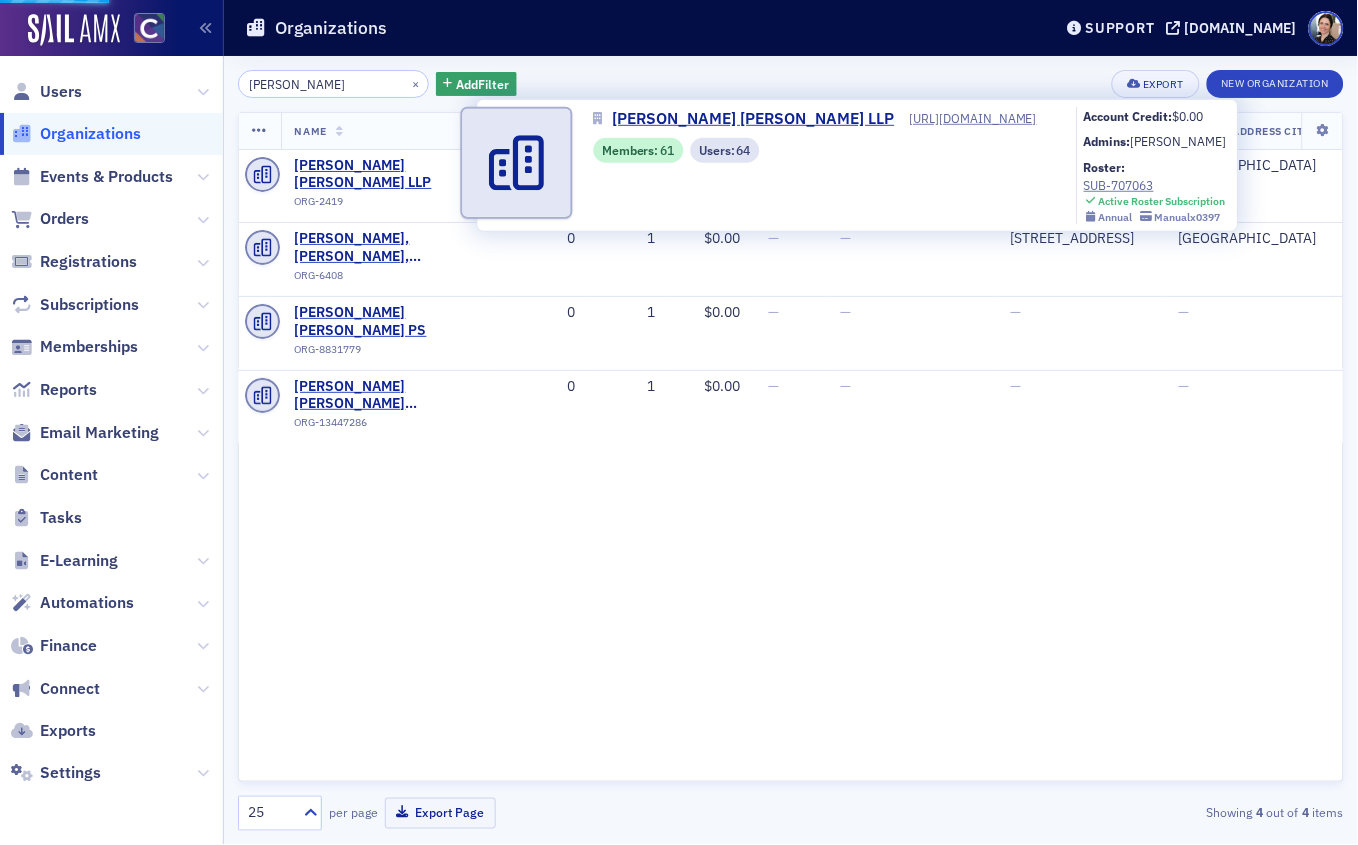 select on "US" 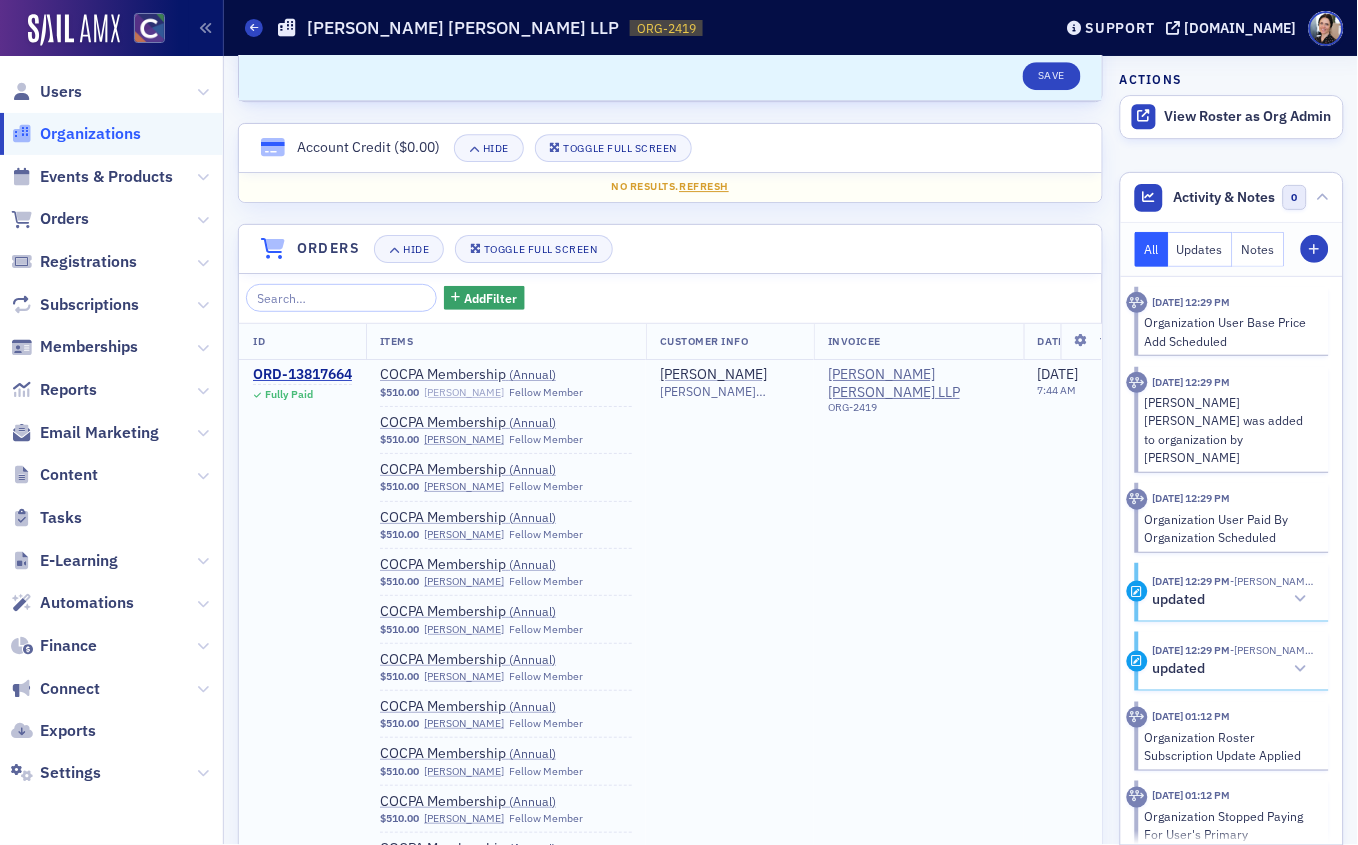scroll, scrollTop: 1255, scrollLeft: 0, axis: vertical 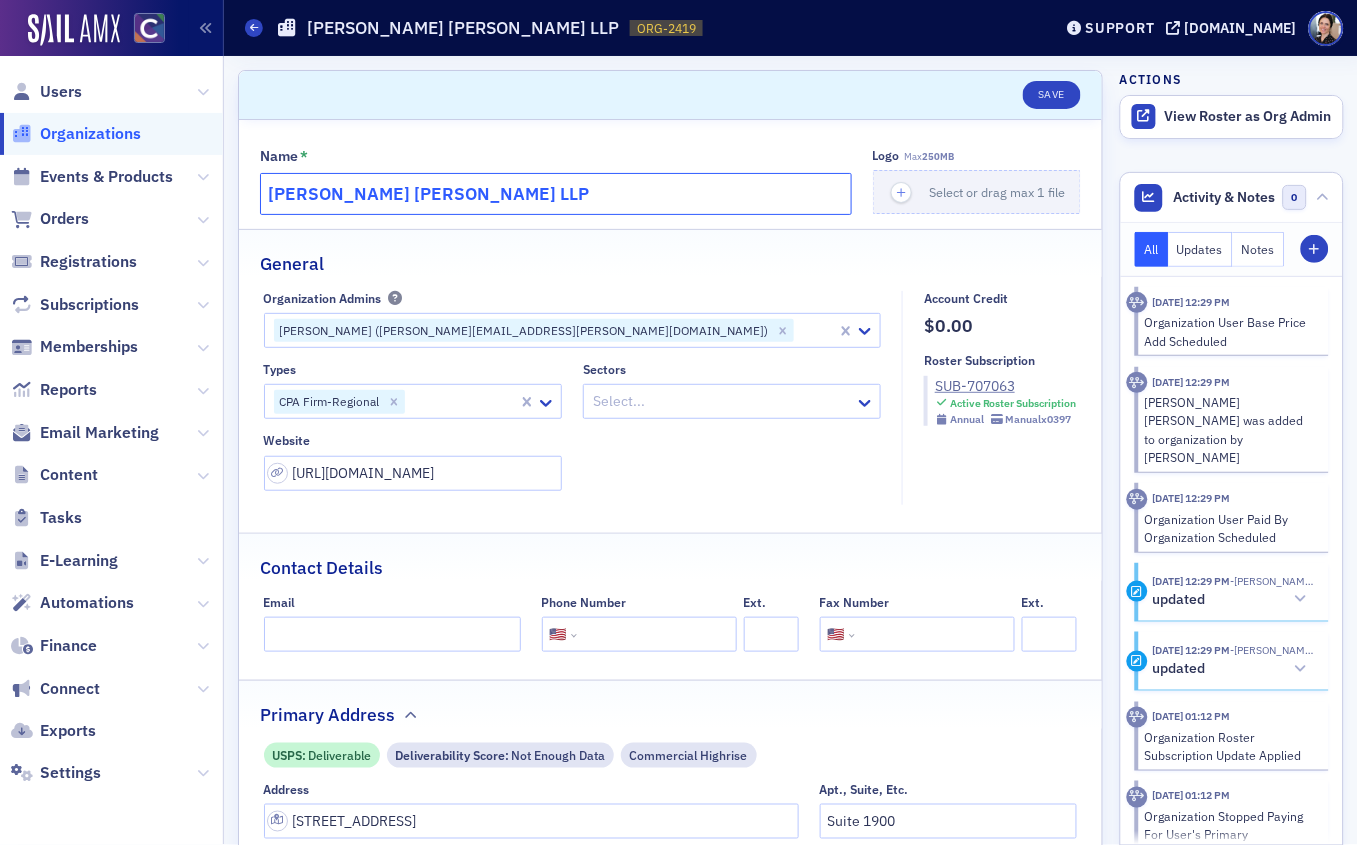 drag, startPoint x: 329, startPoint y: 184, endPoint x: 287, endPoint y: 191, distance: 42.579338 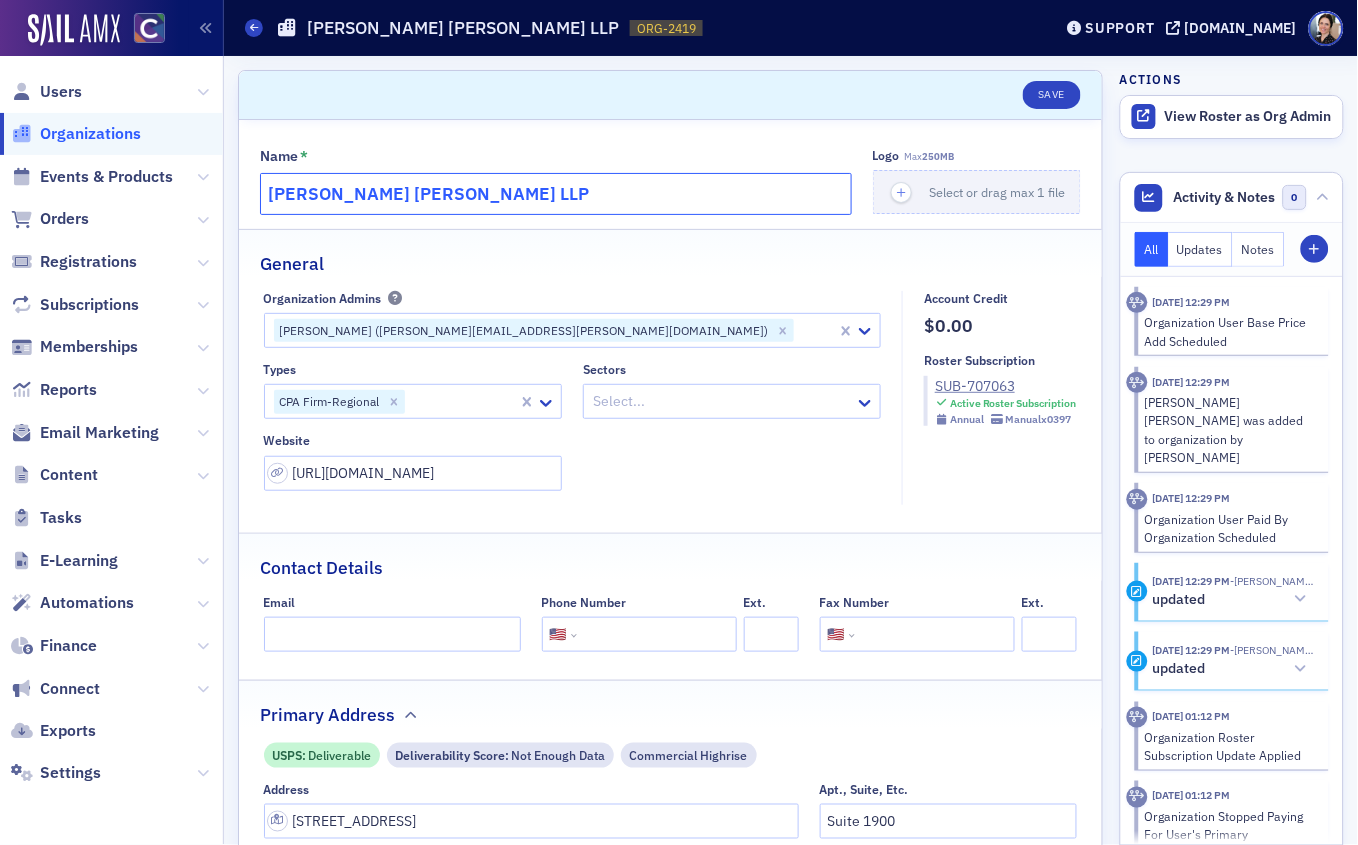 click on "Moss Adams LLP" 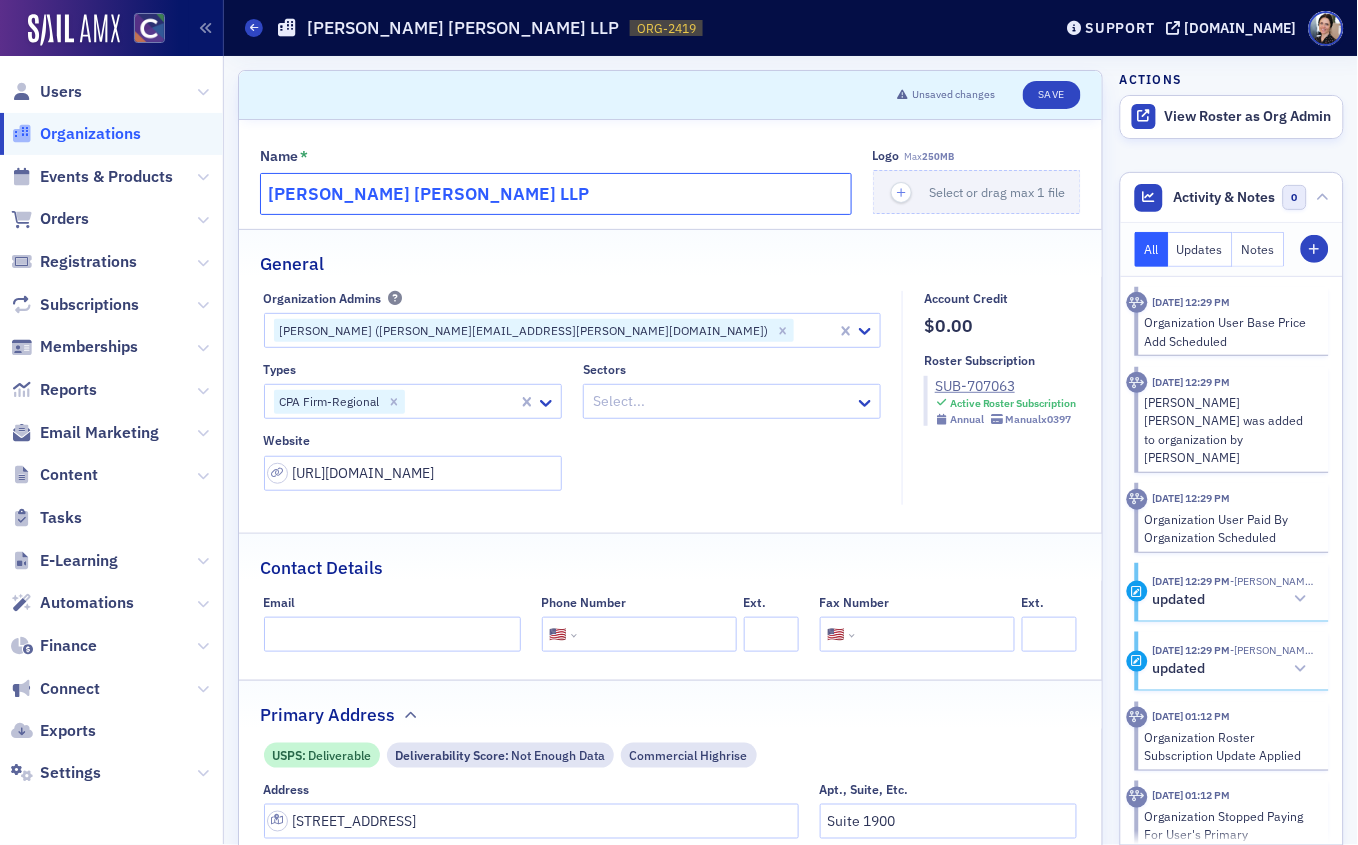click on "Moss Adams LLP" 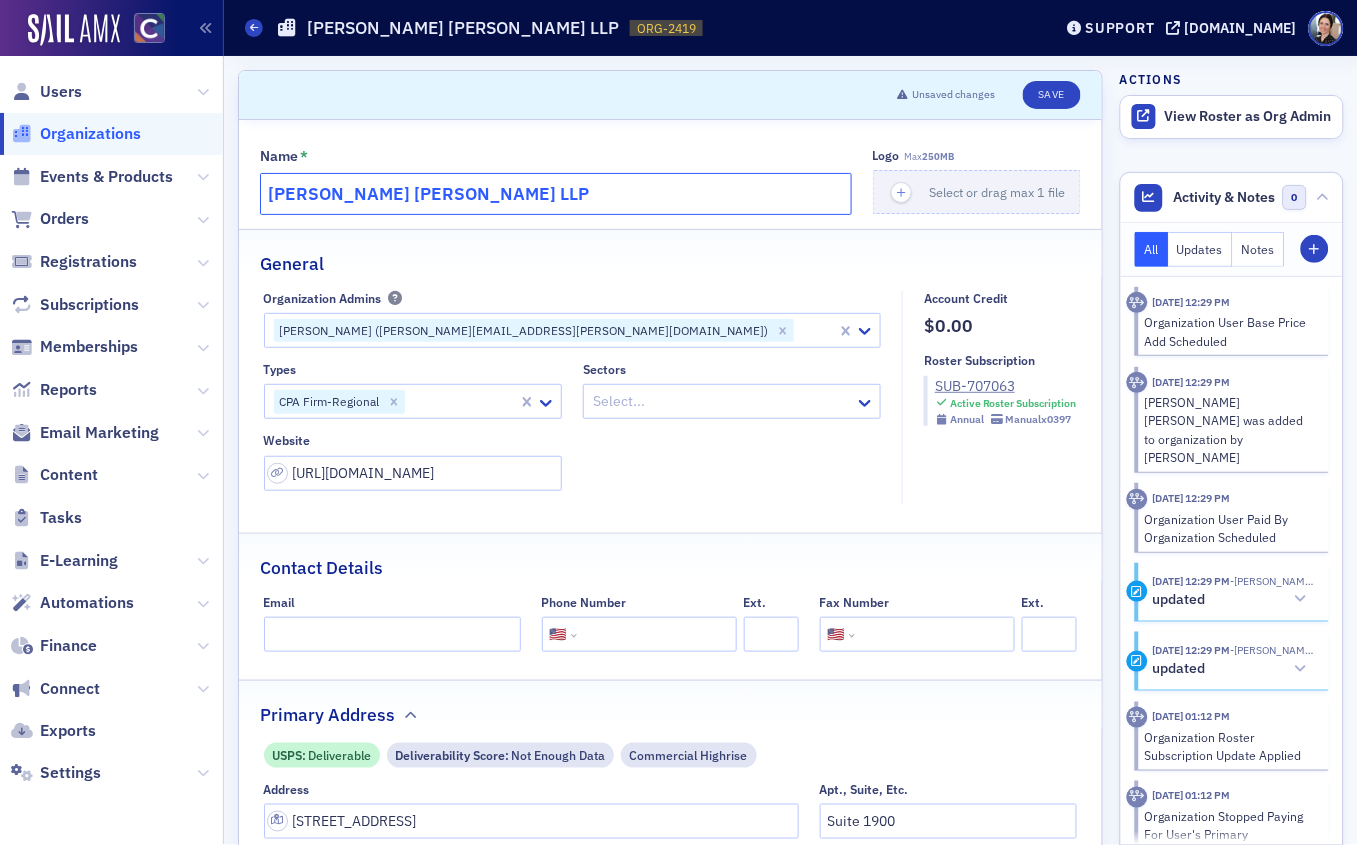 paste on "Baker Tilly" 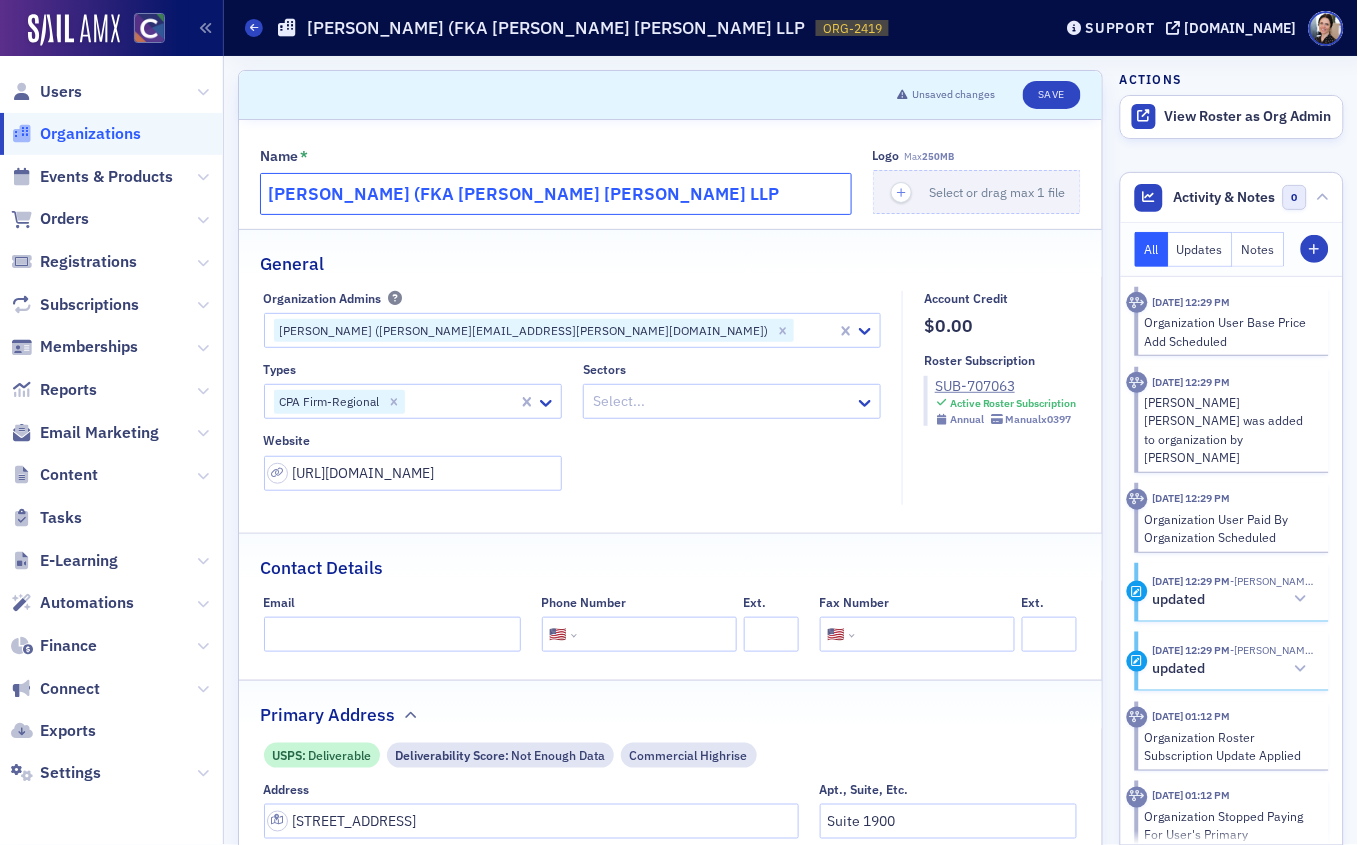 click on "Baker Tilly (FKA Moss Adams LLP" 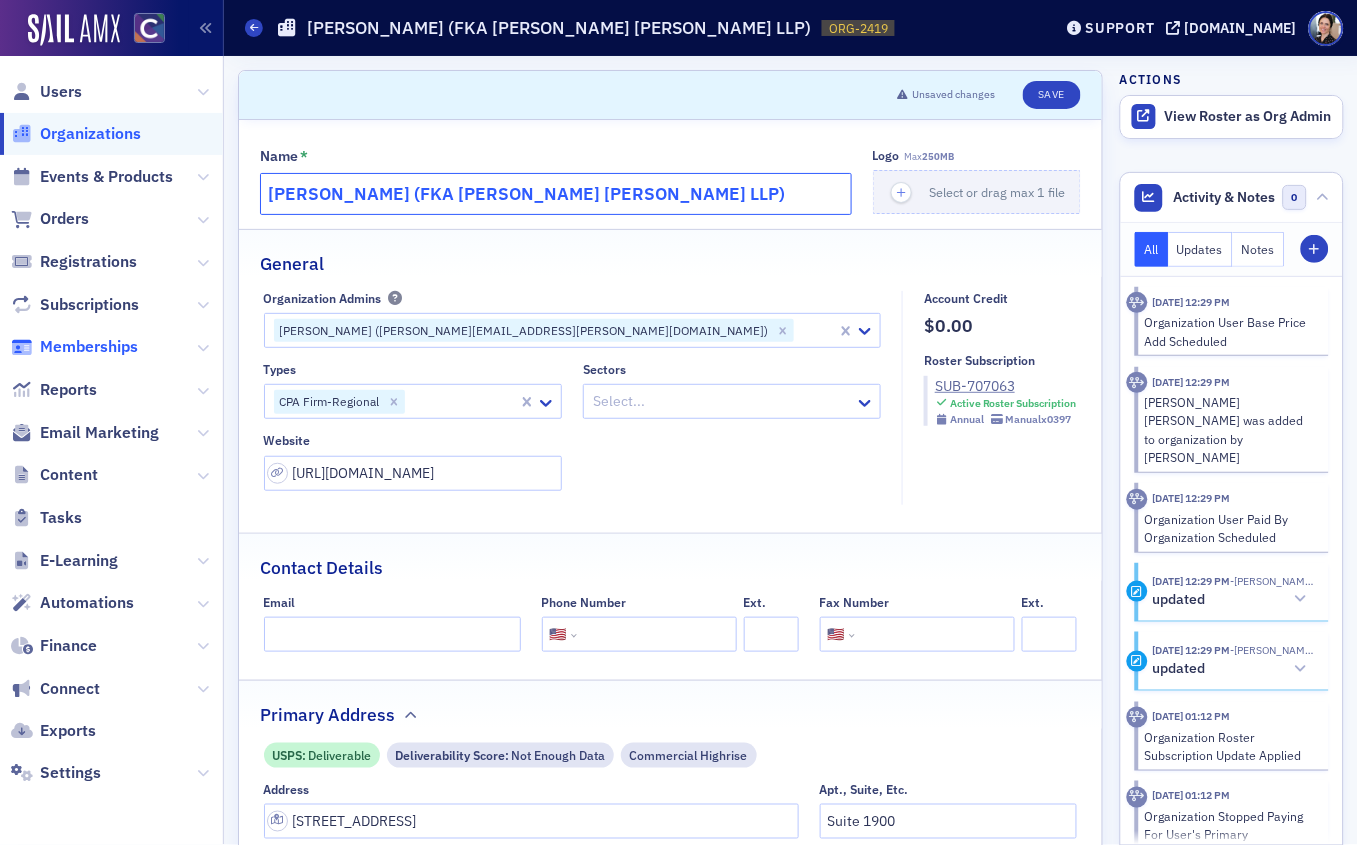 type on "Baker Tilly (FKA Moss Adams LLP)" 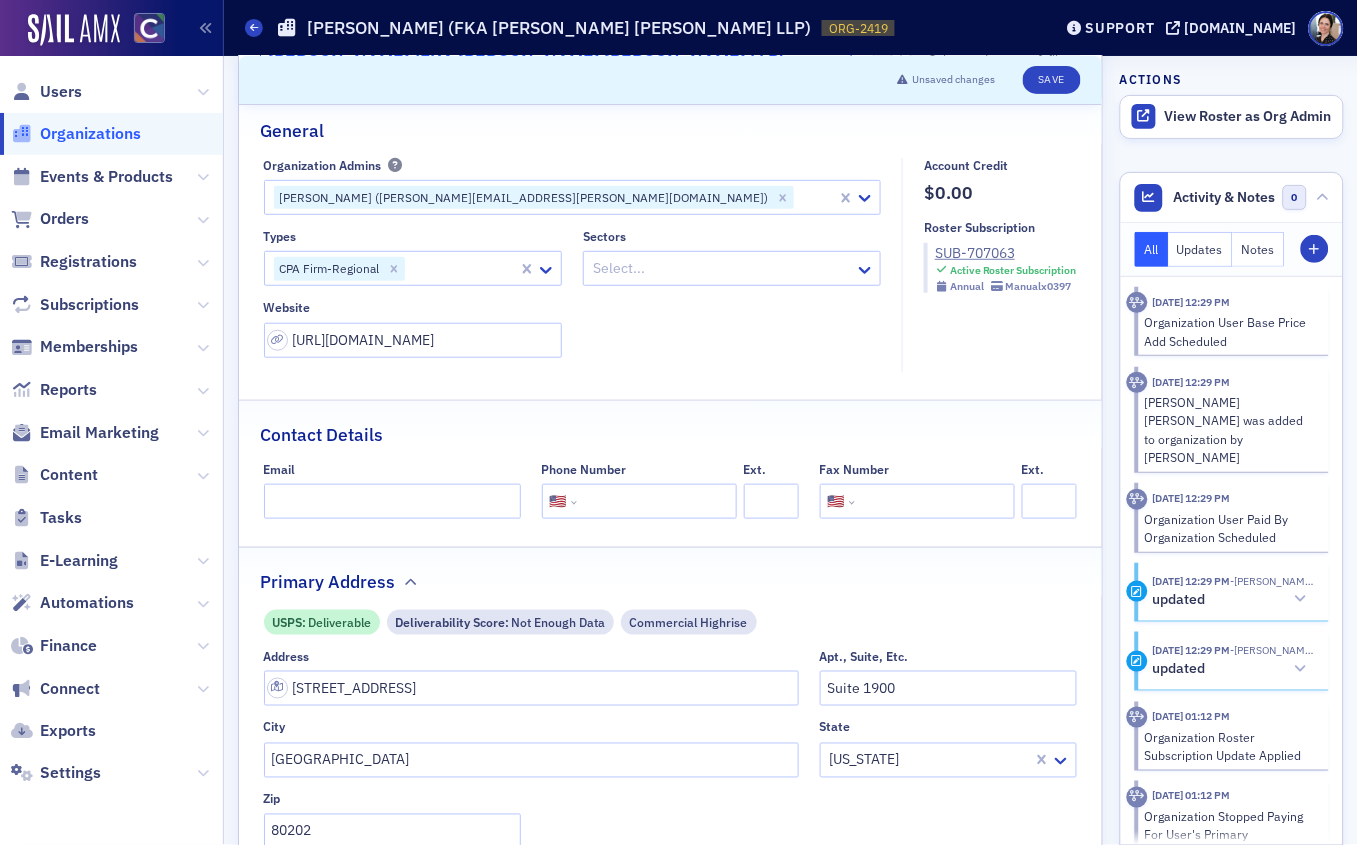 scroll, scrollTop: 116, scrollLeft: 0, axis: vertical 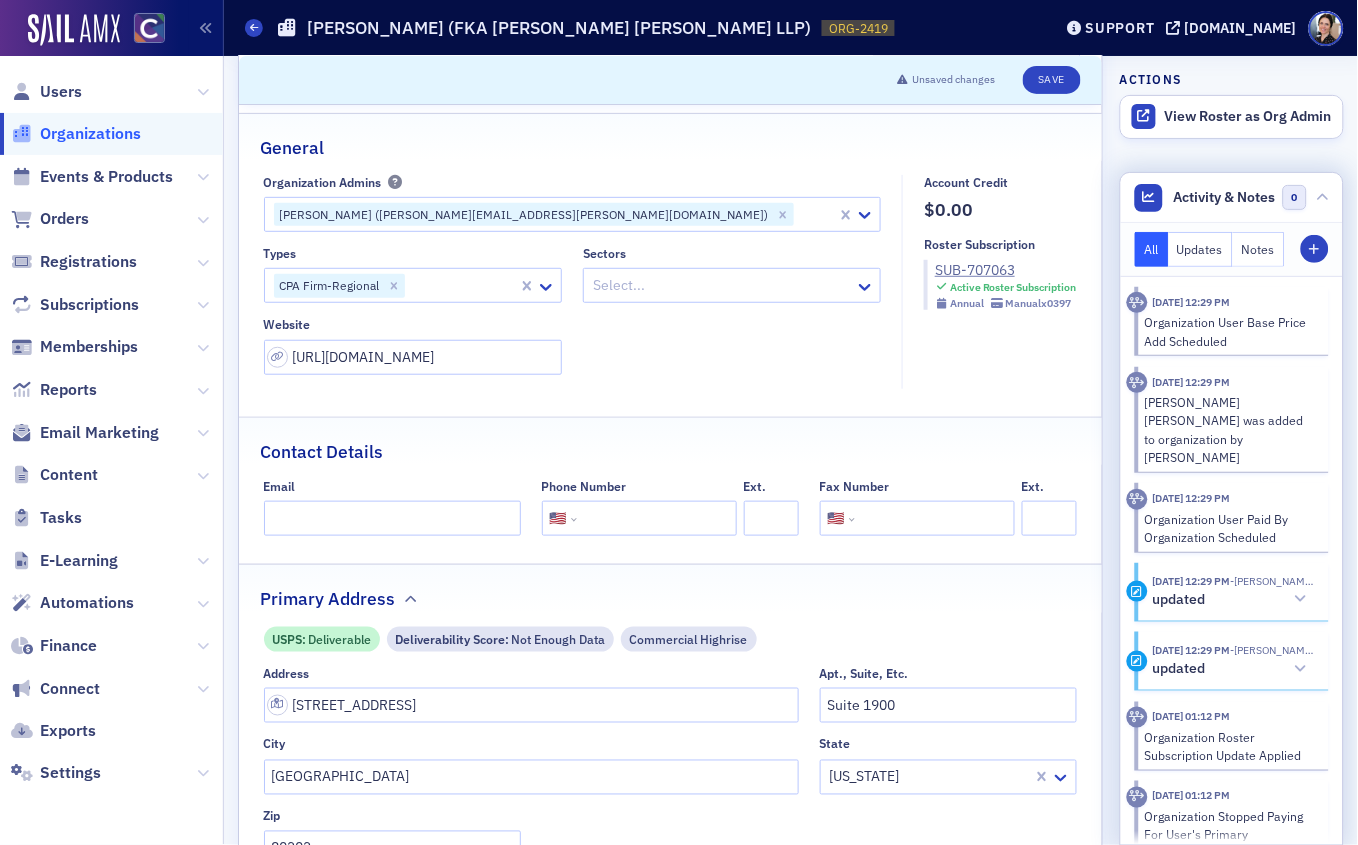 click on "Notes" 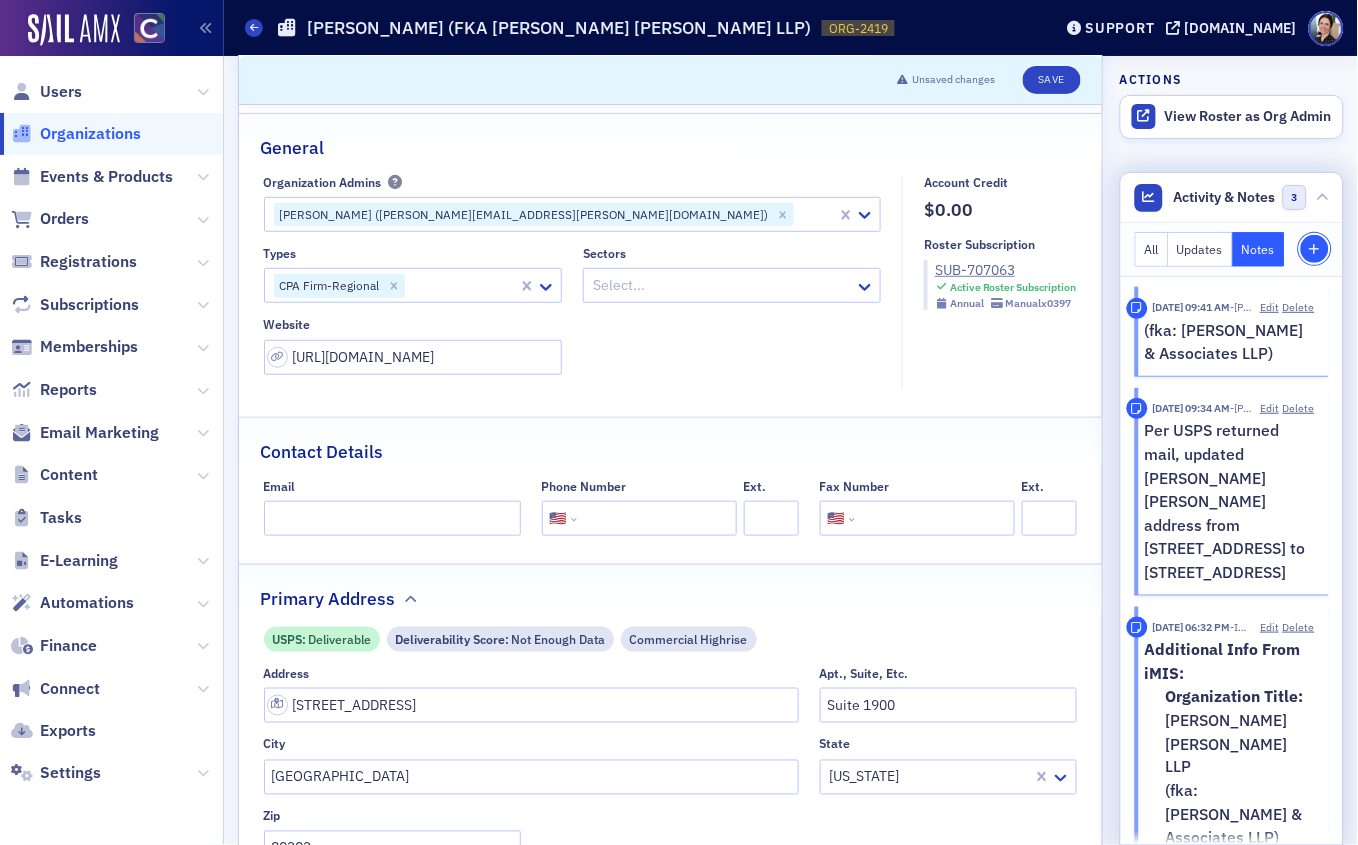 click 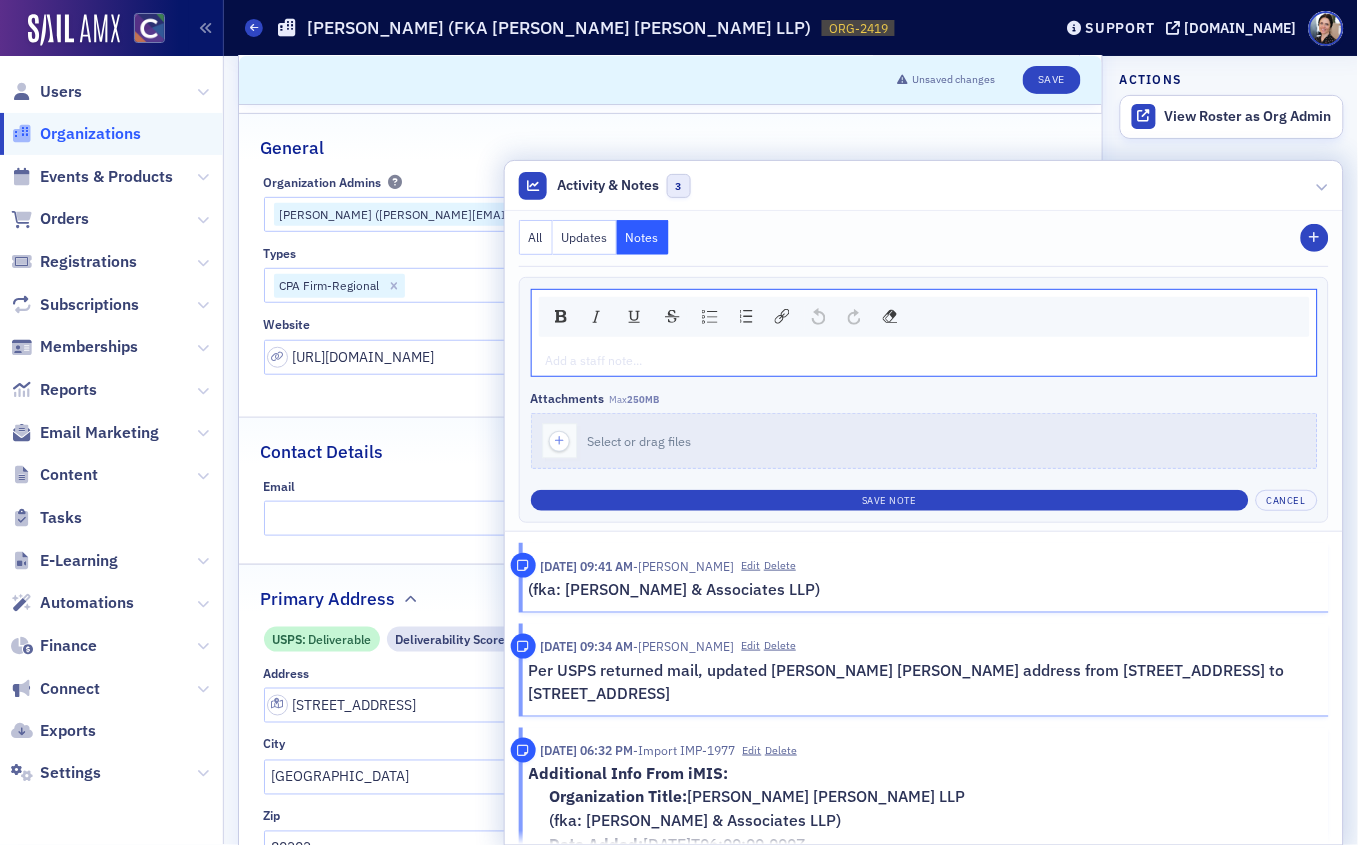 click 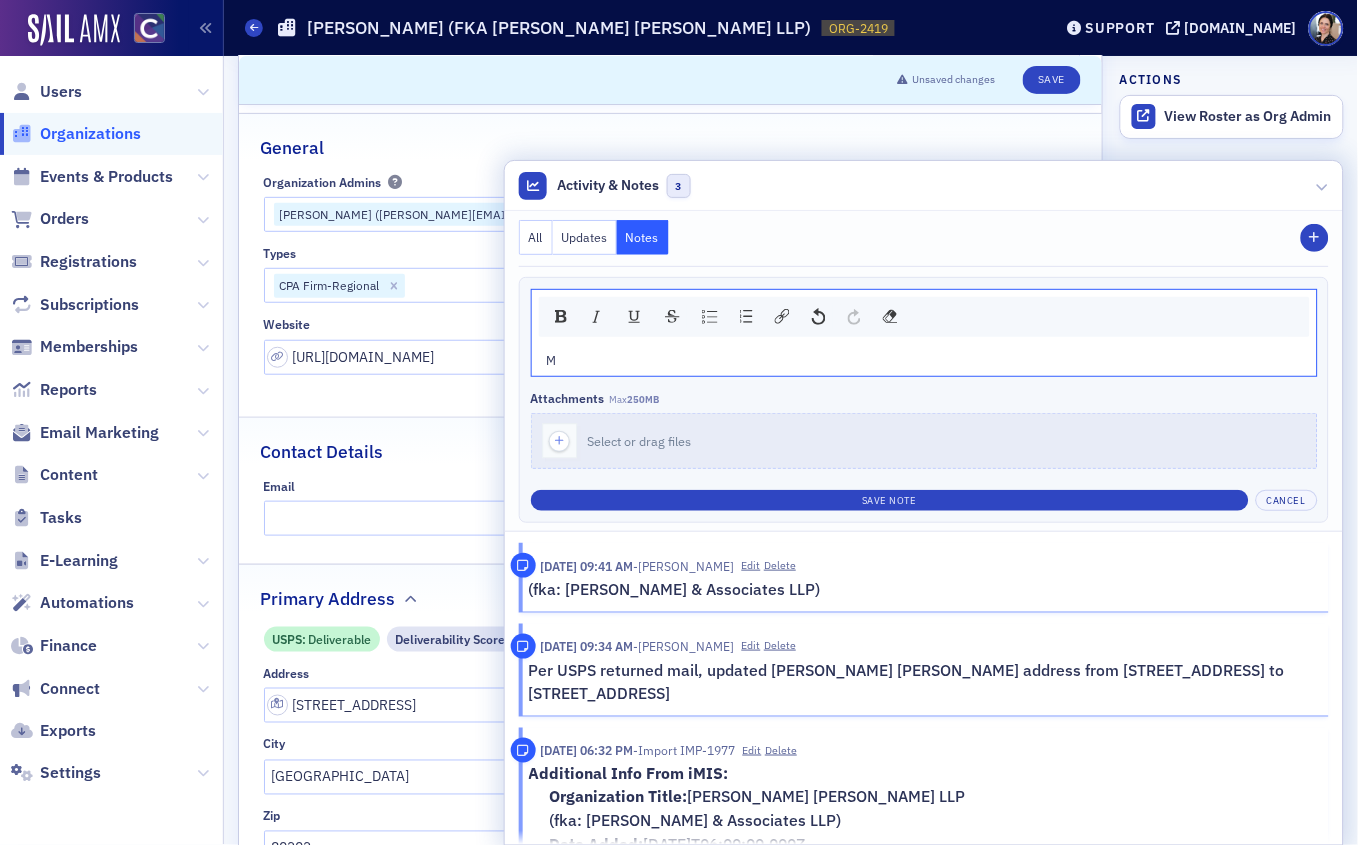 type 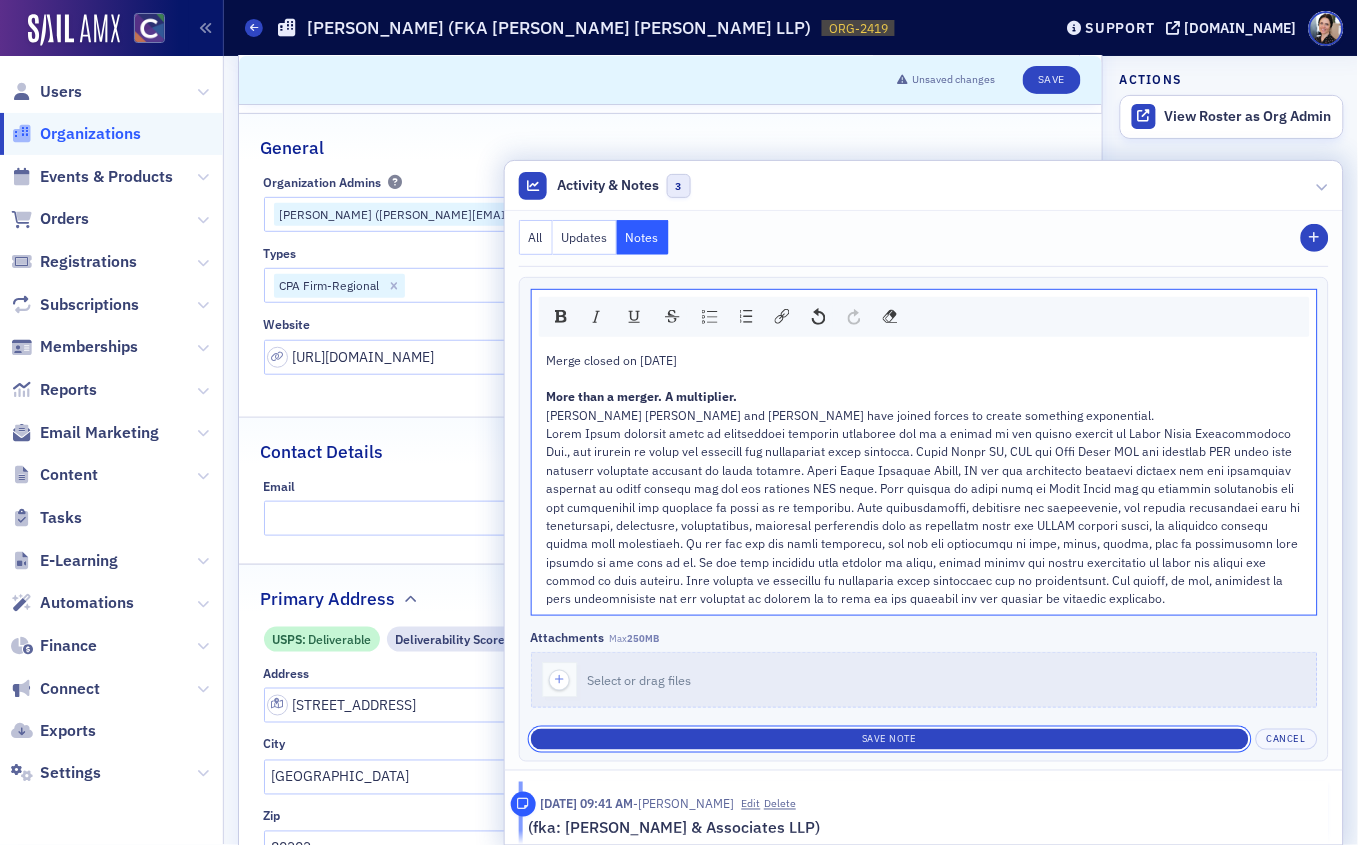 drag, startPoint x: 939, startPoint y: 744, endPoint x: 969, endPoint y: 726, distance: 34.98571 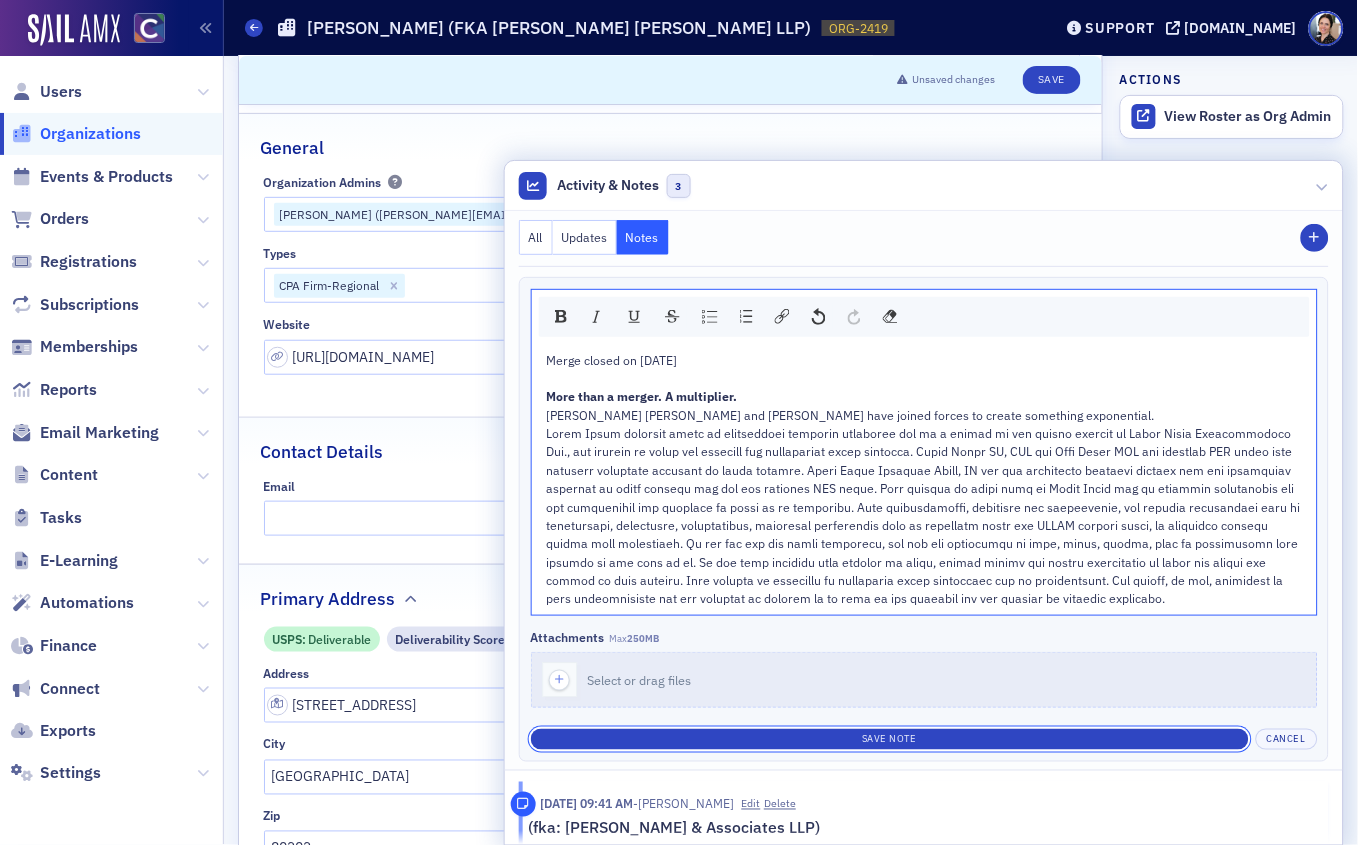 click on "Save Note" 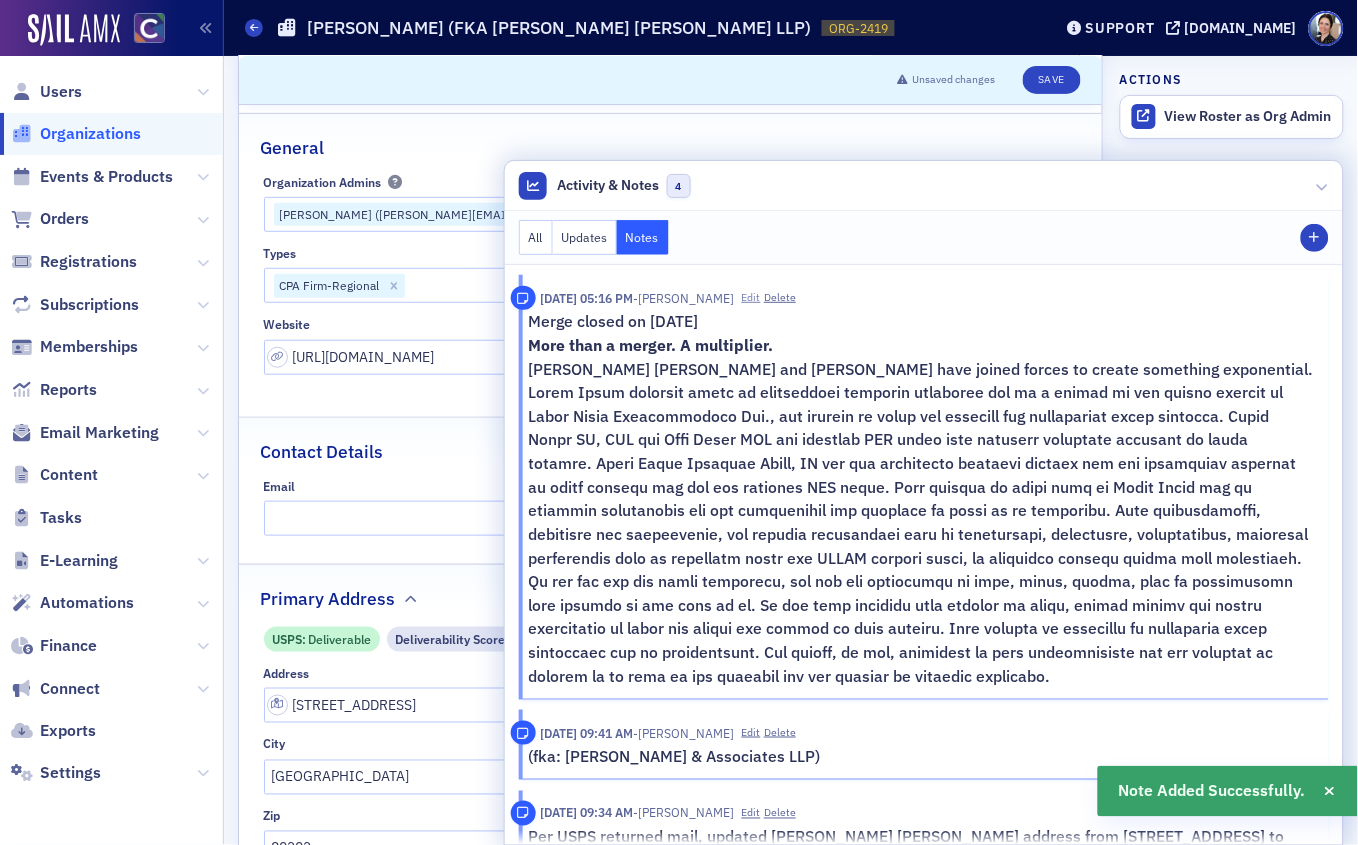 click on "Edit" 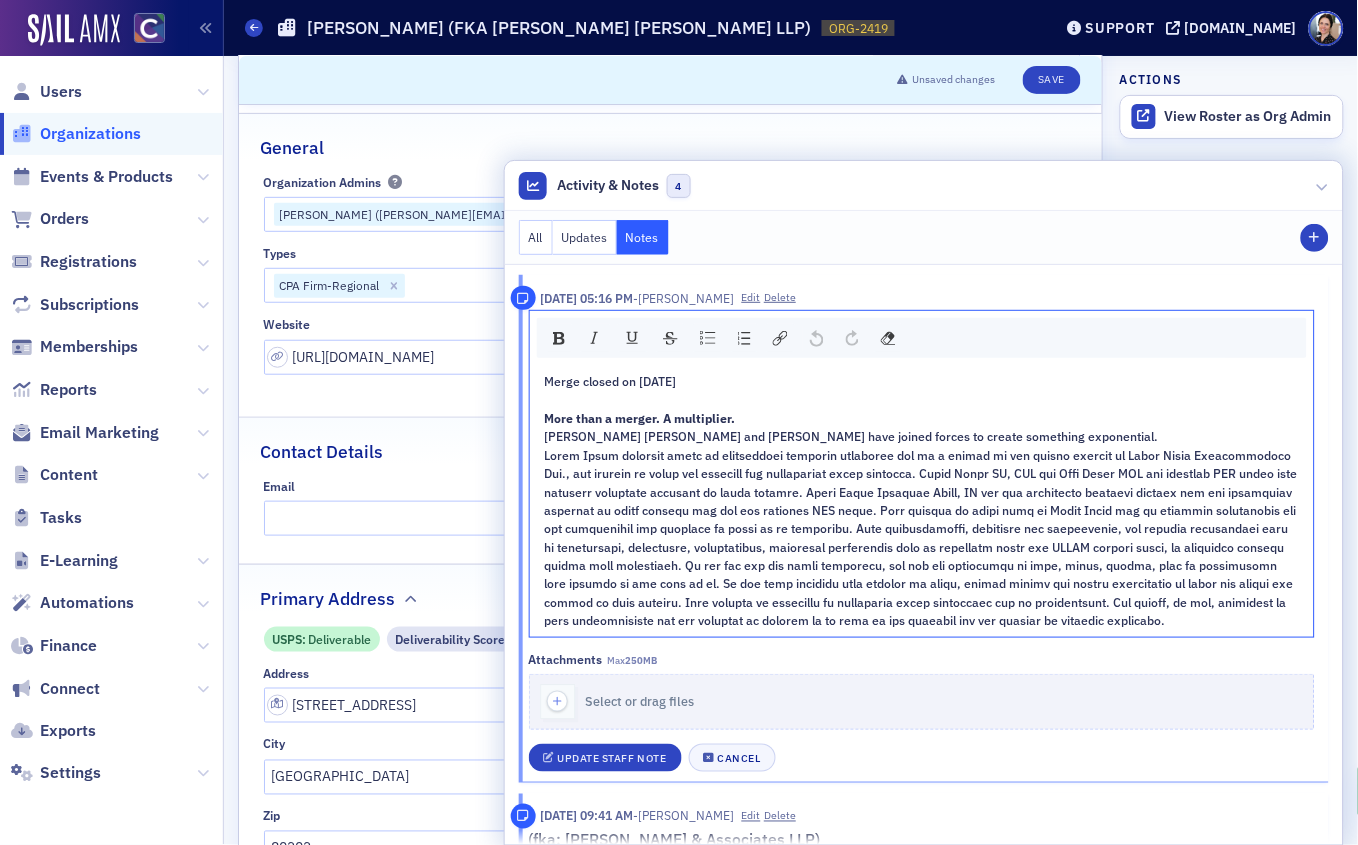 click on "Merge closed on 6/3/25" 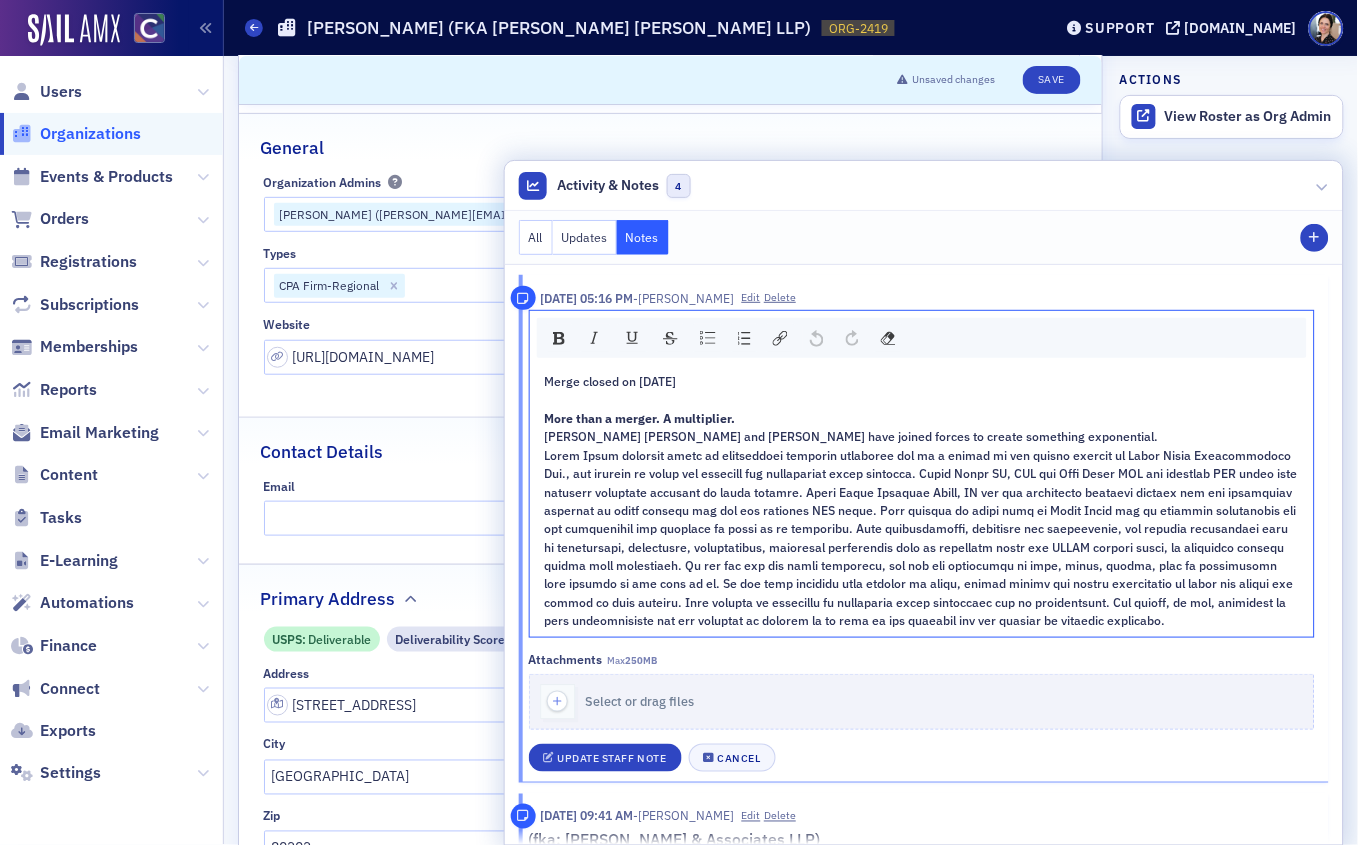 type 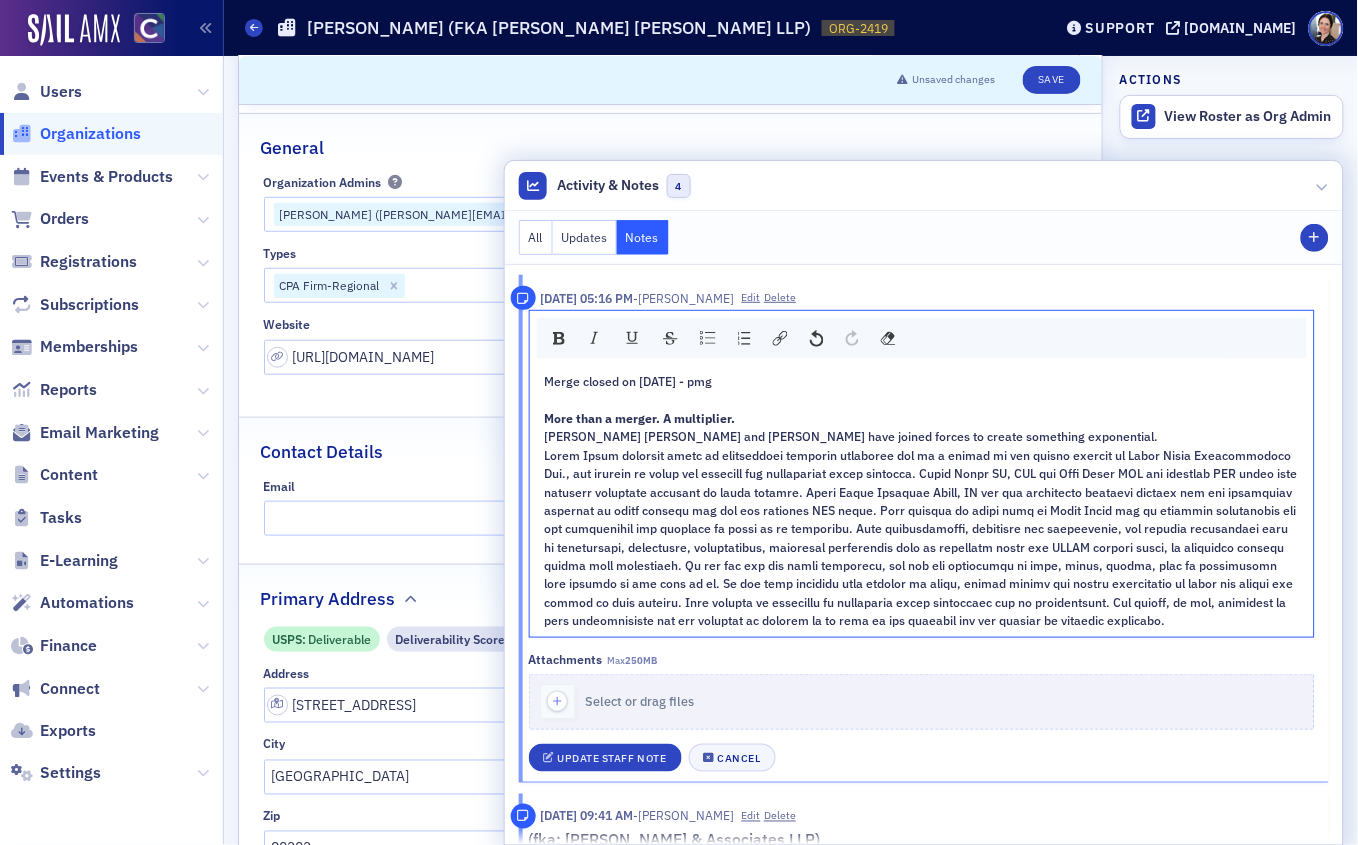 scroll, scrollTop: 122, scrollLeft: 0, axis: vertical 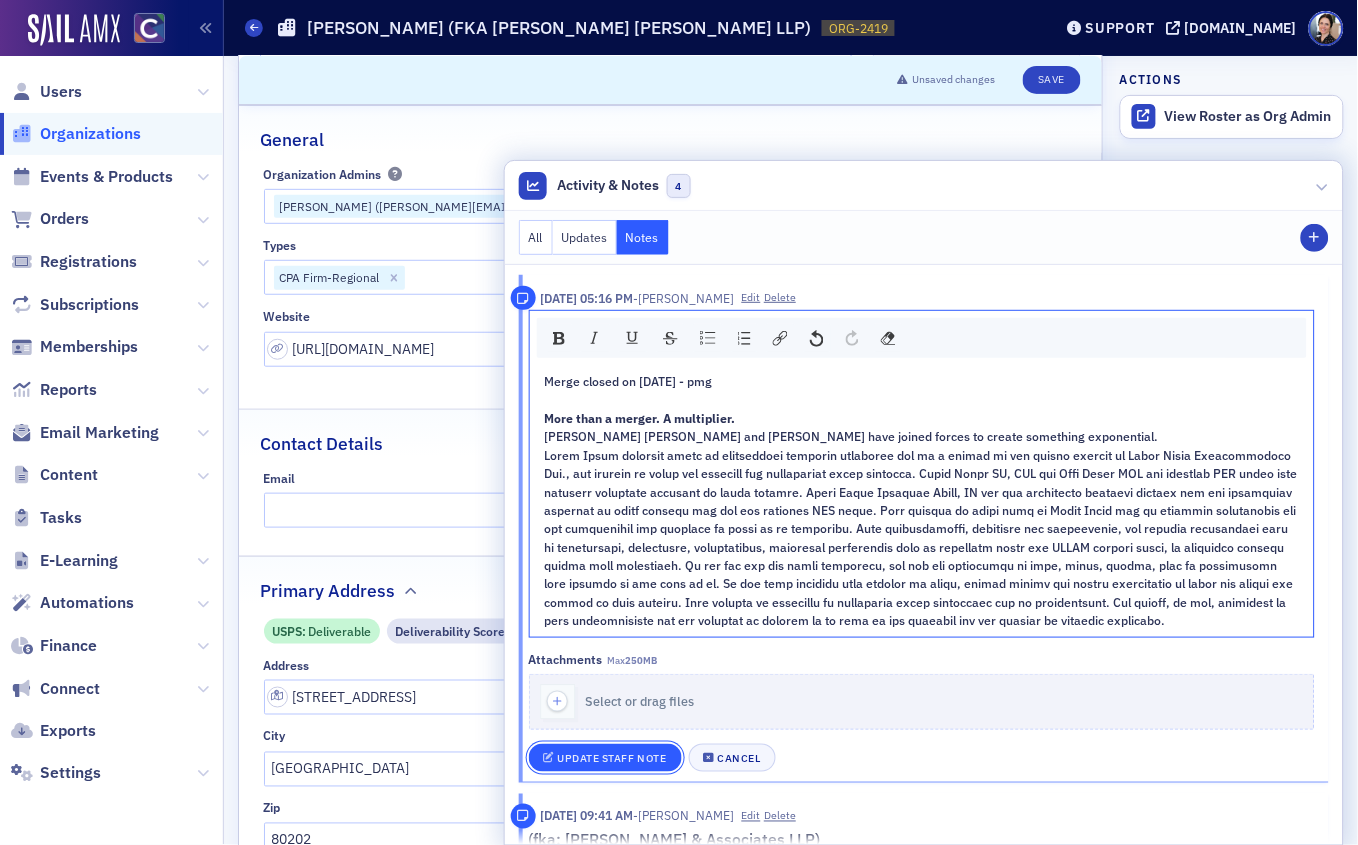 click on "Update Staff Note" 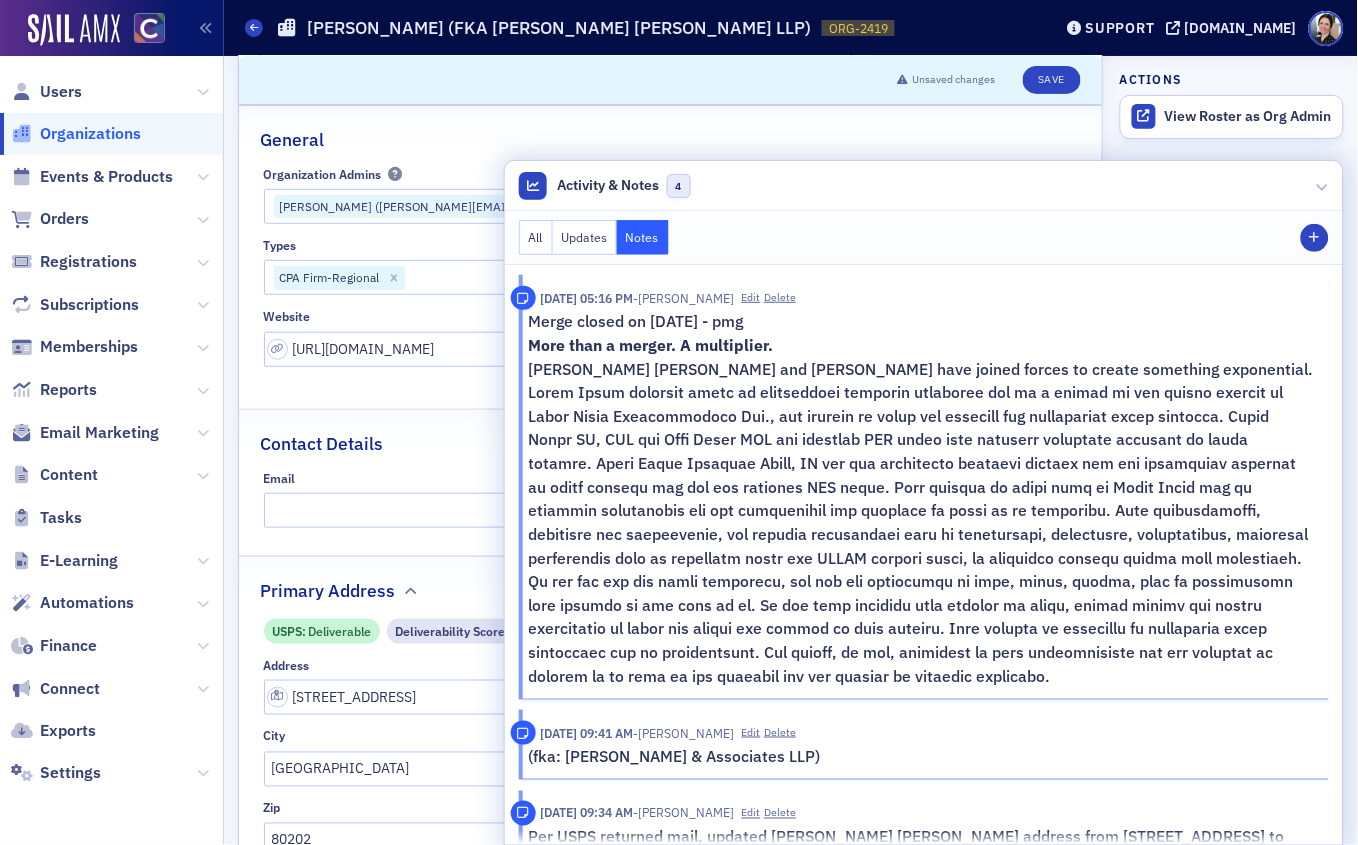 scroll, scrollTop: 0, scrollLeft: 0, axis: both 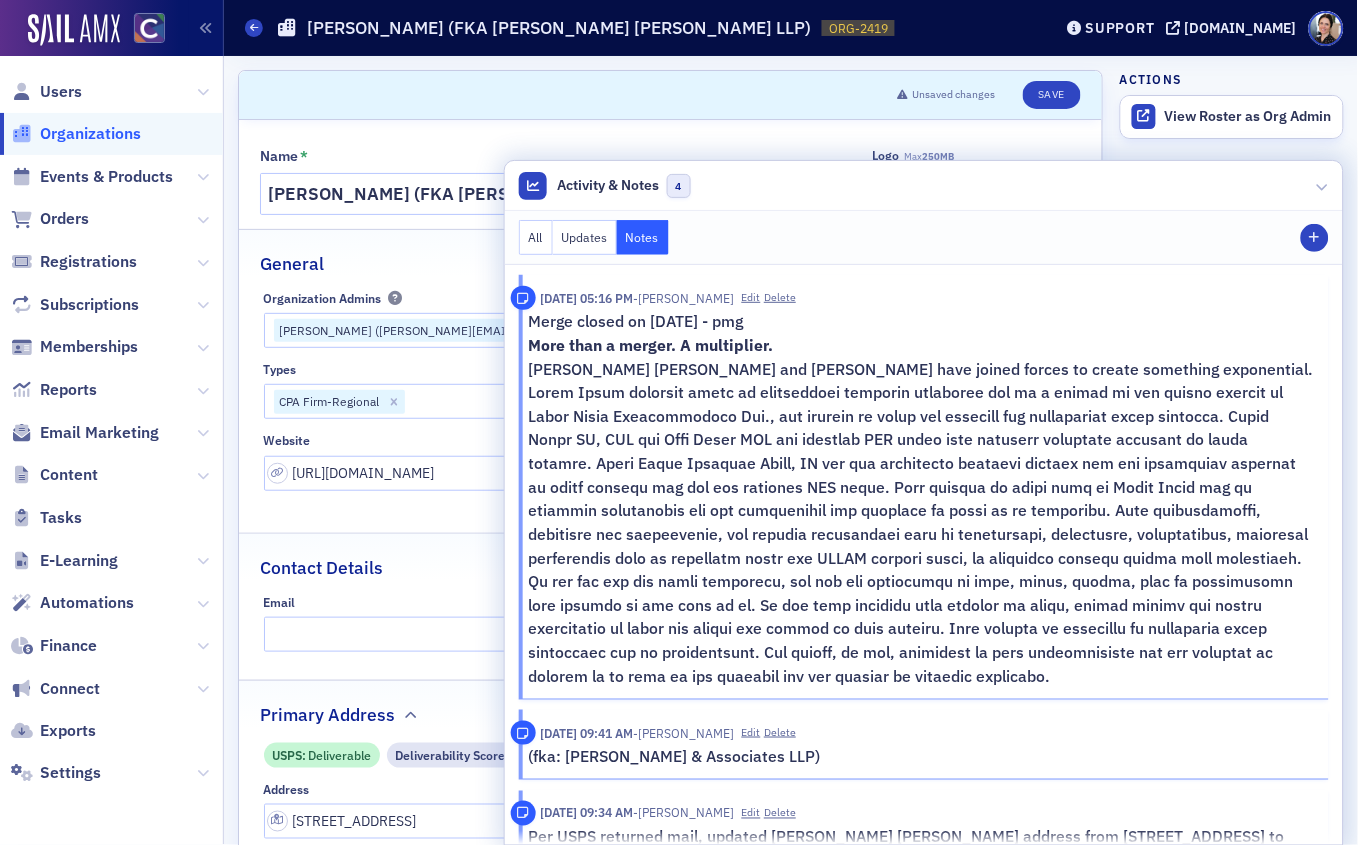 click on "General" 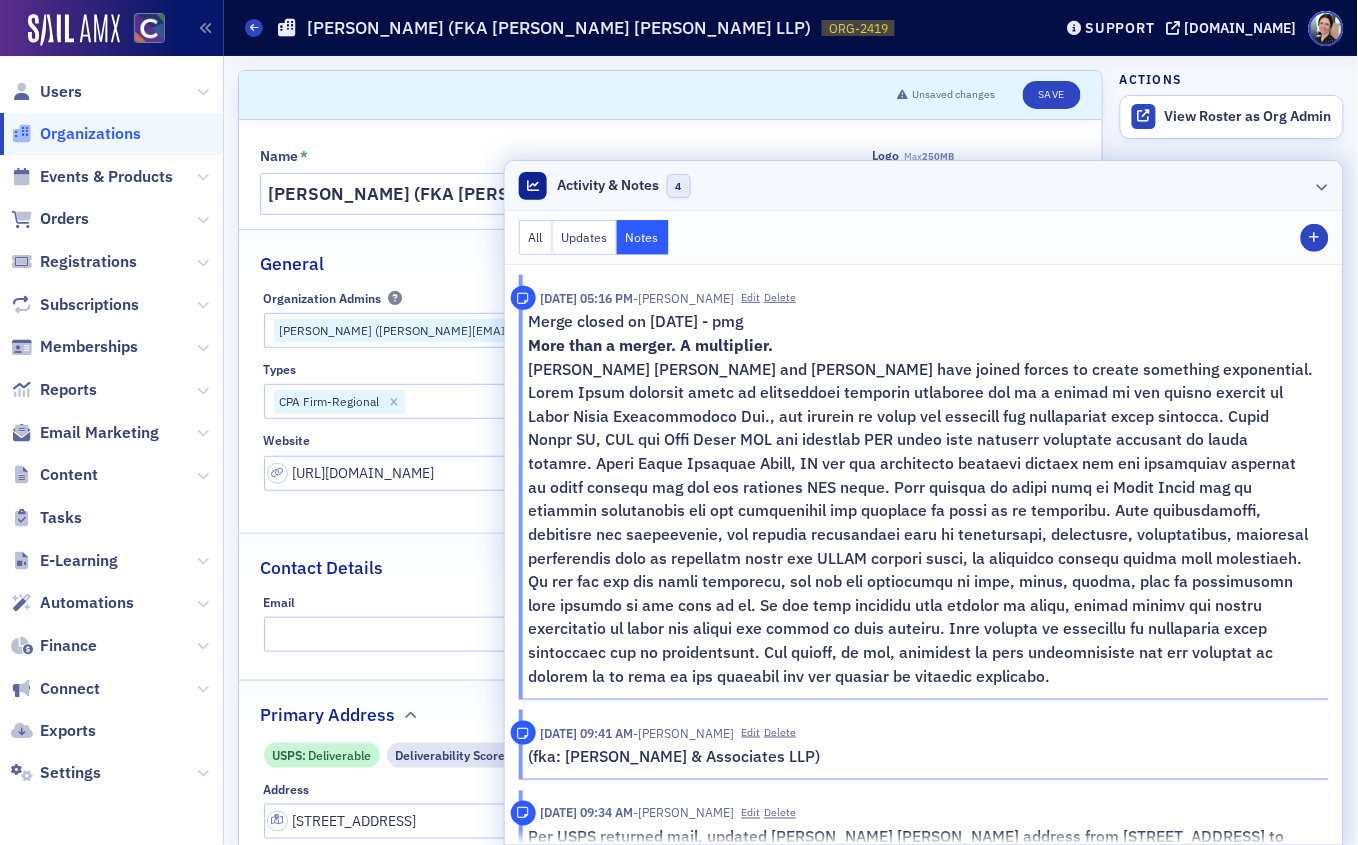 click 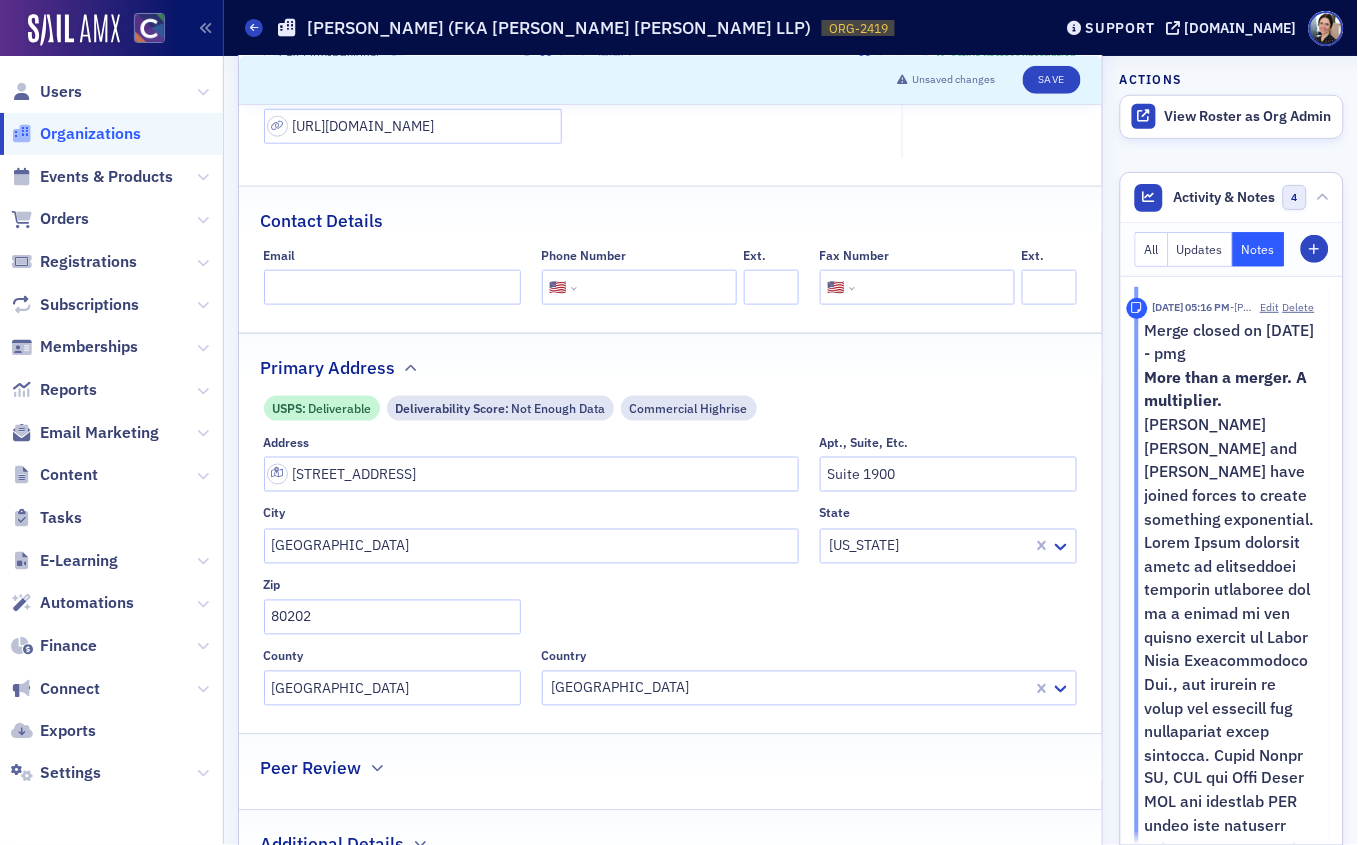 scroll, scrollTop: 403, scrollLeft: 0, axis: vertical 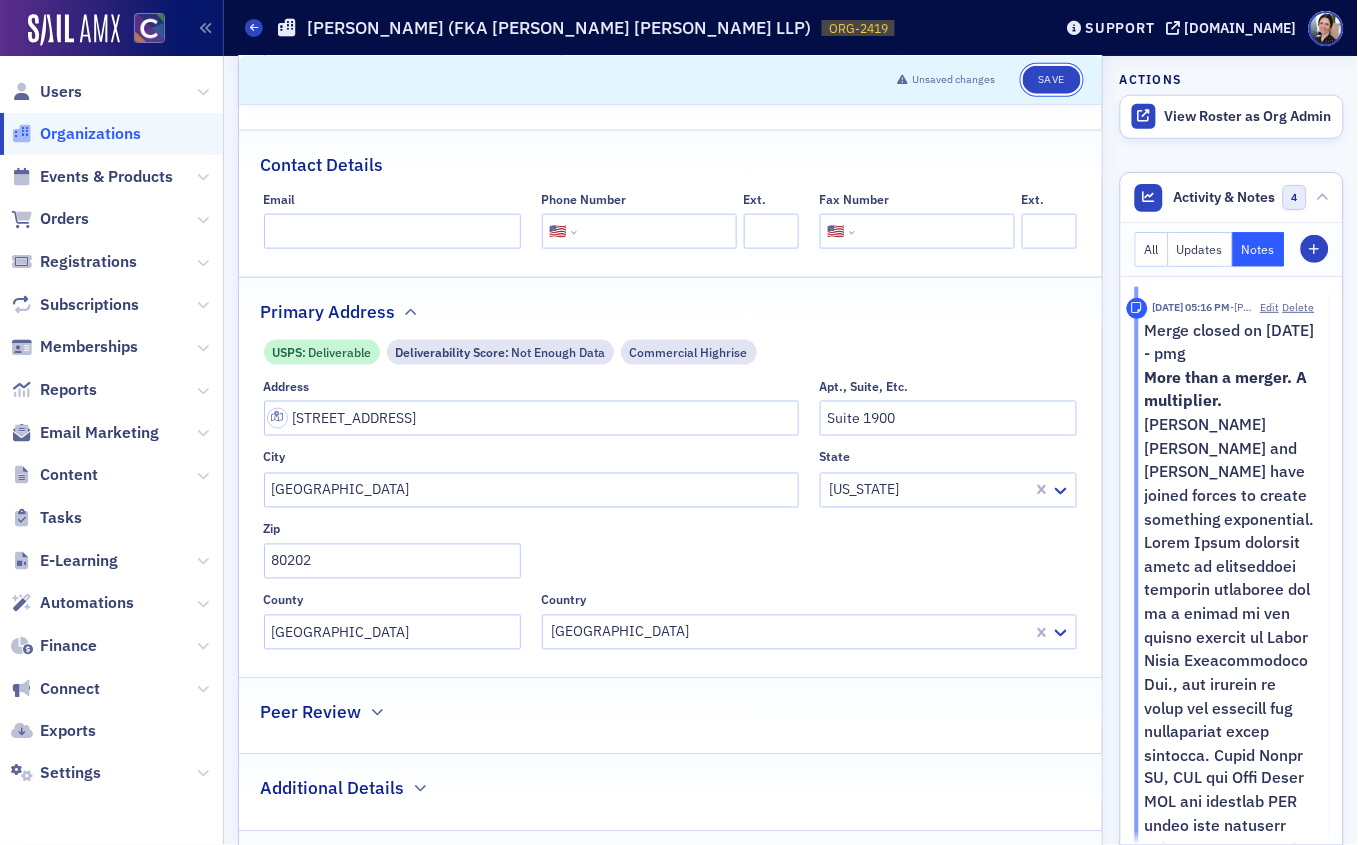 drag, startPoint x: 1048, startPoint y: 75, endPoint x: 999, endPoint y: 81, distance: 49.365982 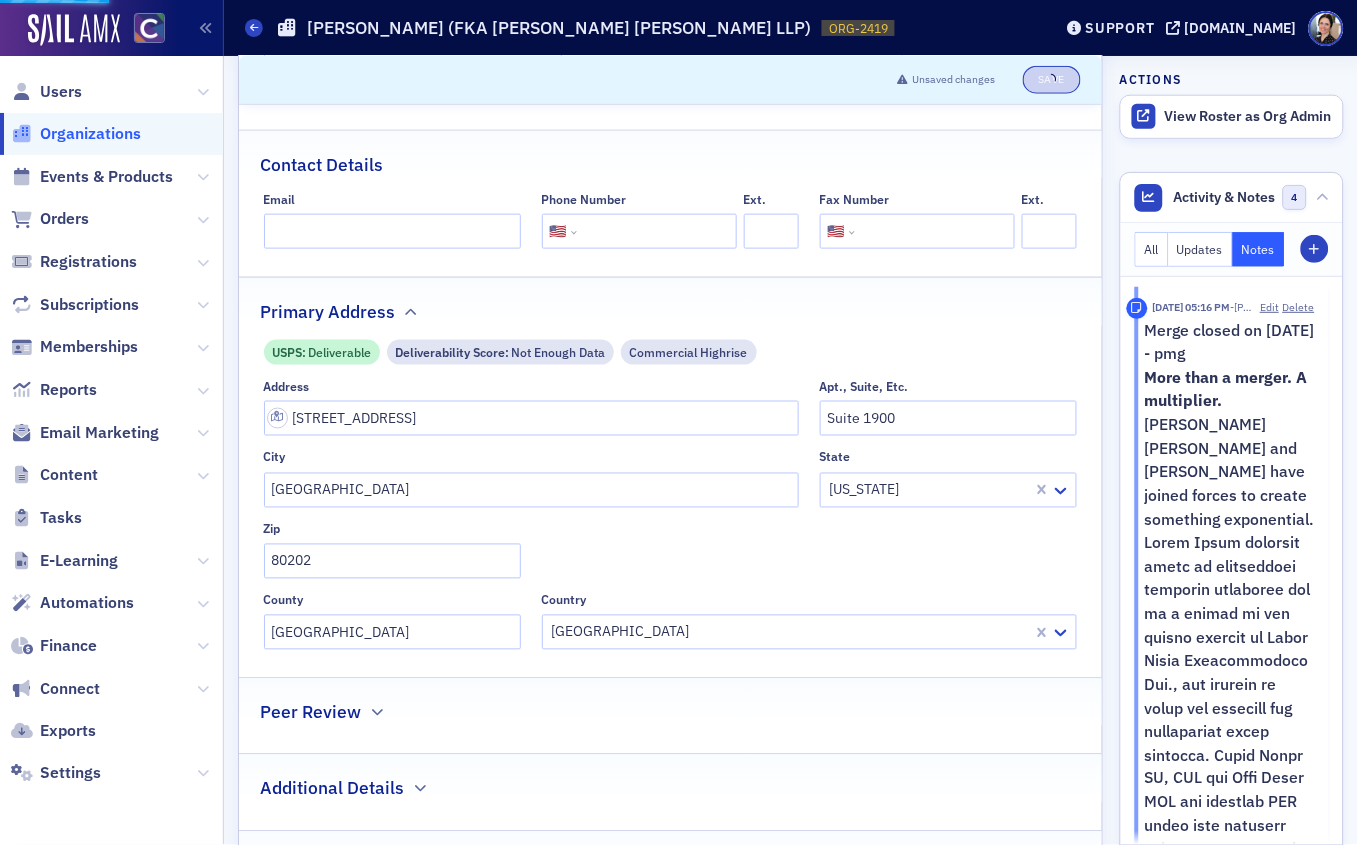 select on "US" 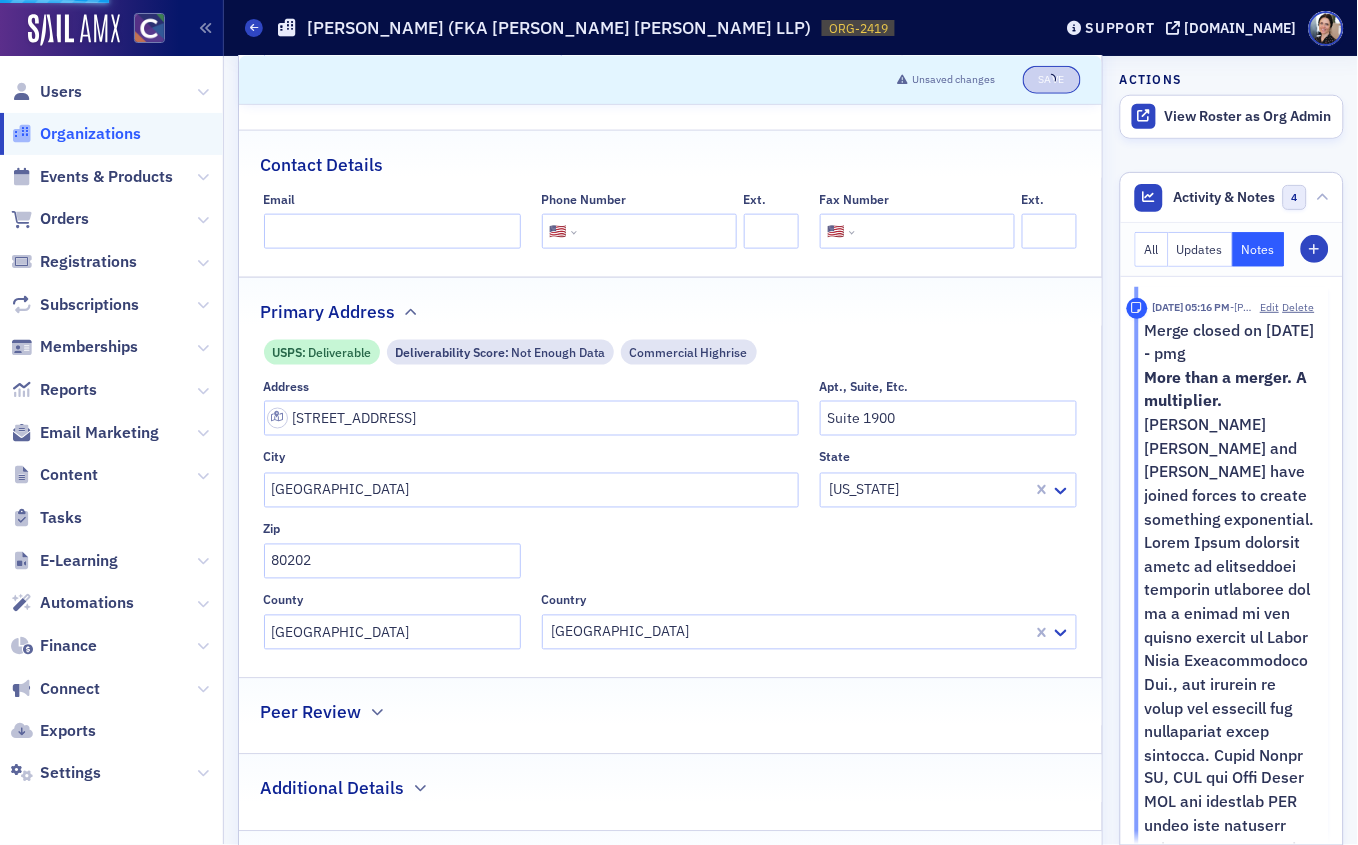 select on "US" 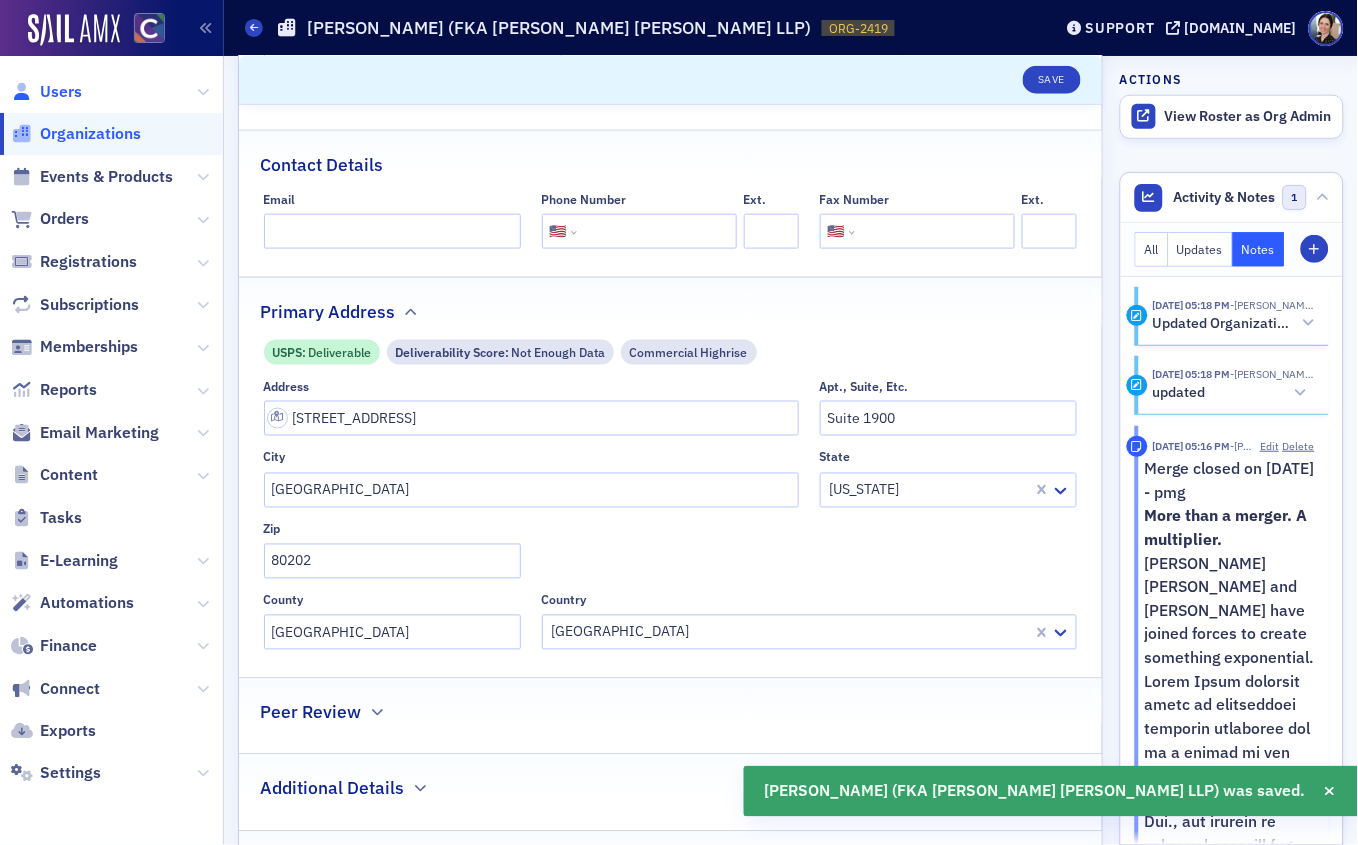 click on "Users" 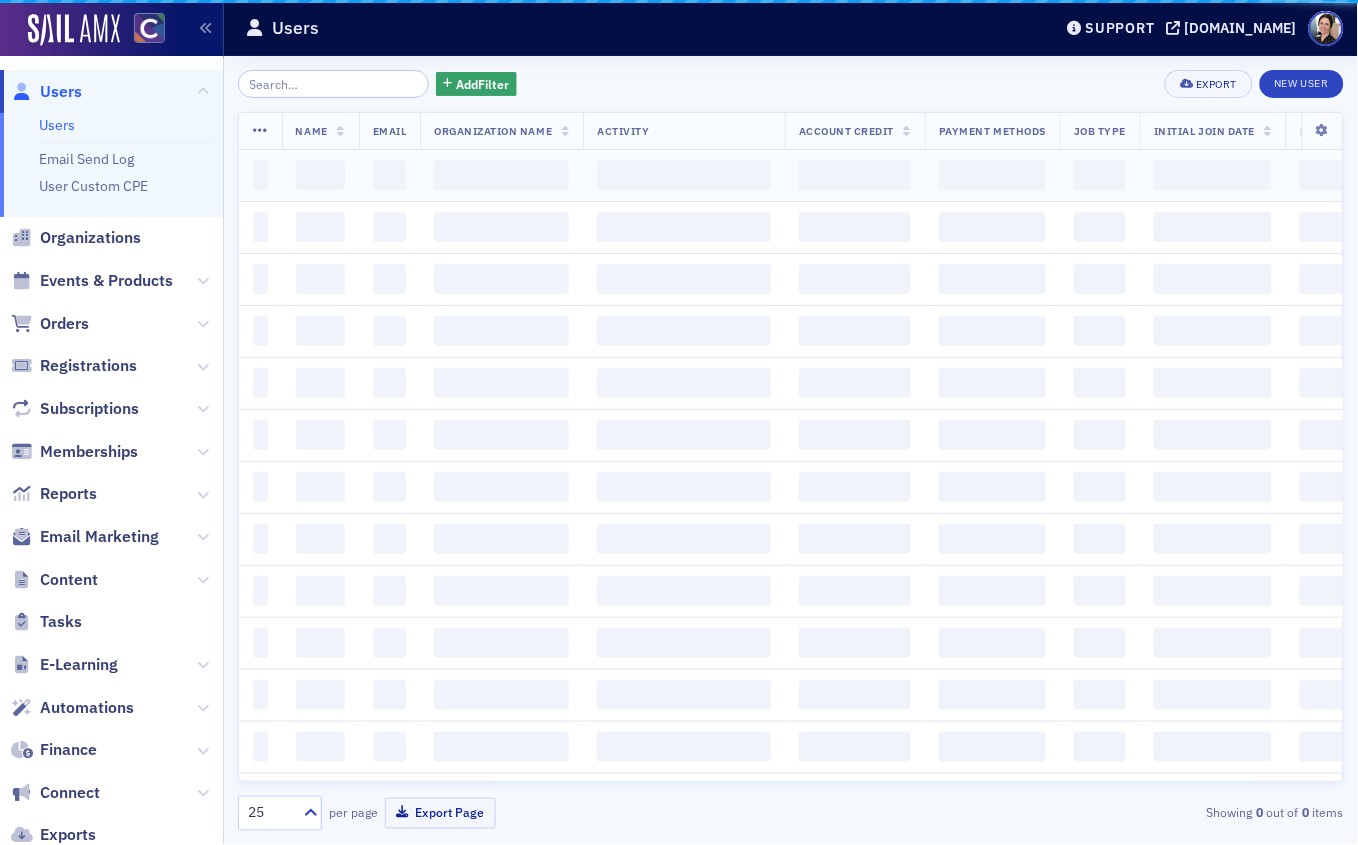 scroll, scrollTop: 0, scrollLeft: 0, axis: both 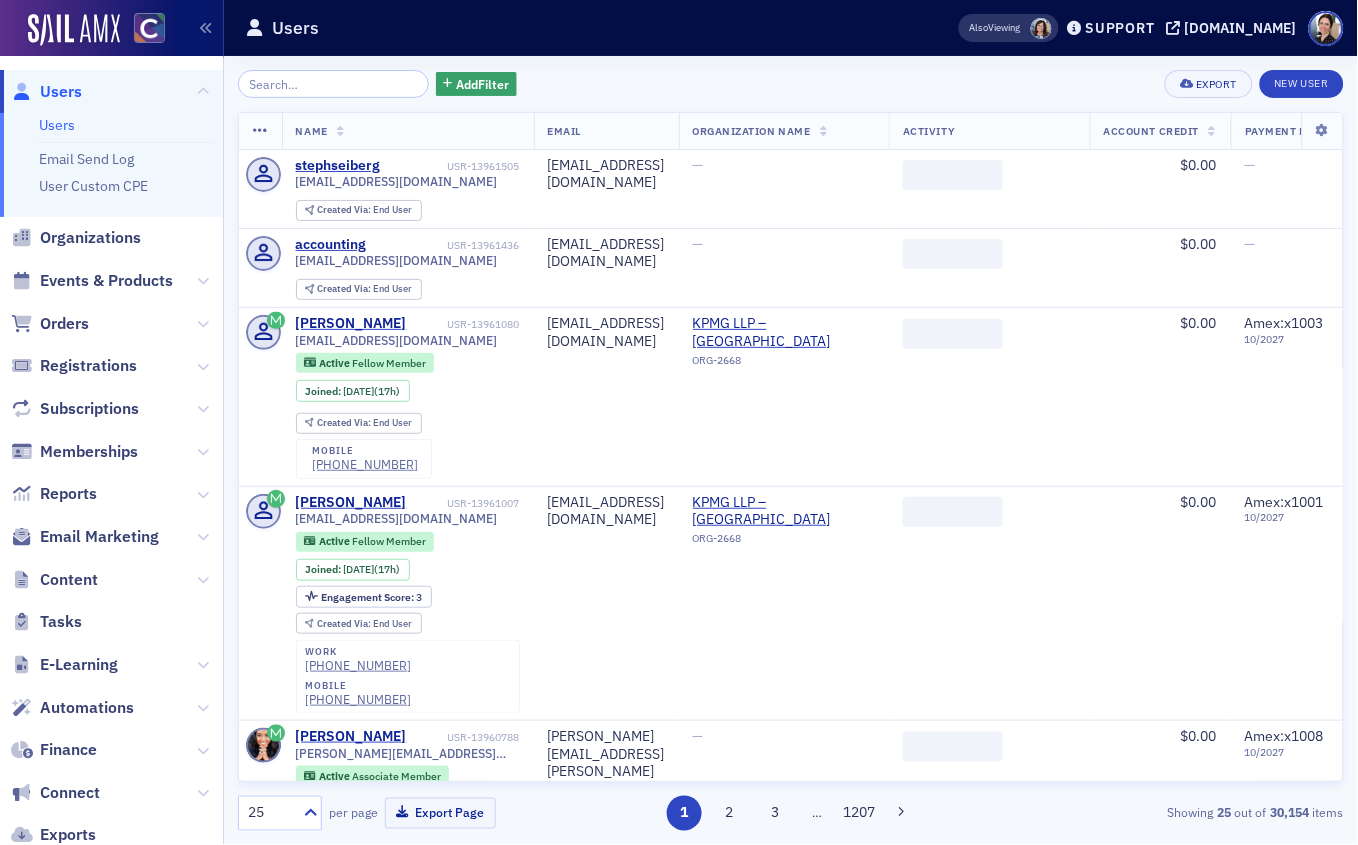 click on "Add  Filter Export New User   Name   Email   Organization Name   Activity   Account Credit   Payment Methods   Job Type   Initial Join Date   Date Created   Last Updated   stephseiberg USR-13961505 stephseiberg@gmail.com Created Via :  End User stephseiberg@gmail.com — ‌ $0.00 — — — 7/7/2025 1:13 PM 7/7/2025 1:13 PM accounting USR-13961436 accounting@fincenfetch.com Created Via :  End User accounting@fincenfetch.com — ‌ $0.00 — — — 7/7/2025 12:33 PM 7/7/2025 12:33 PM Hope Cahoon USR-13961080 hcahoon@kpmg.com Active   Fellow Member Joined :  7/7/2025  (17h) Created Via :  End User mobile (203) 537-3416 hcahoon@kpmg.com KPMG LLP – Denver ORG-2668 ‌ $0.00 Amex :   x1003   10 / 2027 CPA Practitioner 7/7/2025 7/7/2025 10:24 AM 7/7/2025 10:45 AM Kelly McCarty USR-13961007 kellymccarty41@gmail.com Active   Fellow Member Joined :  7/7/2025  (17h) Engagement Score :  3 Created Via :  End User work (303) 817-4463 mobile (303) 888-6702 kellymccarty41@gmail.com KPMG LLP – Denver ORG-2668 ‌ :" 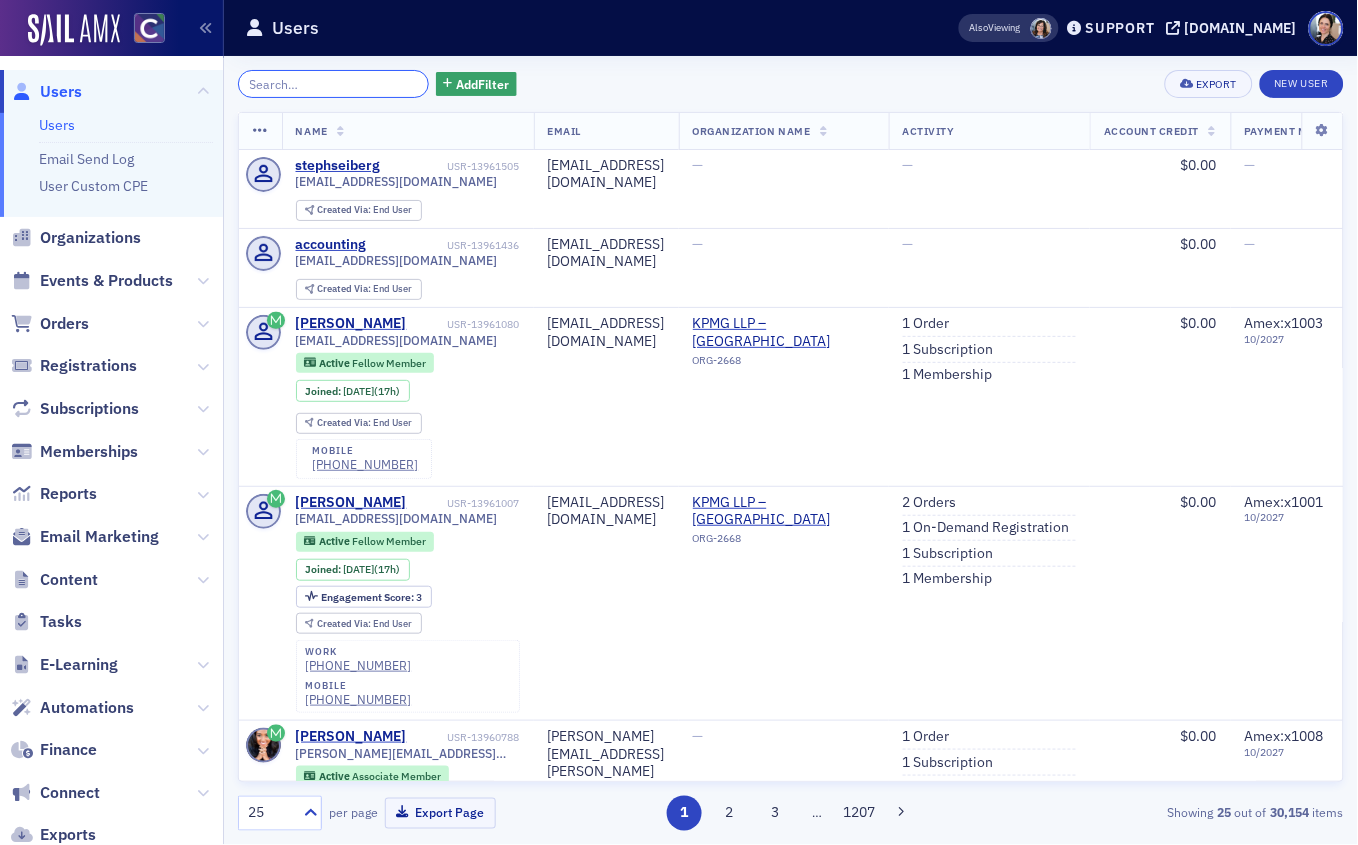 click 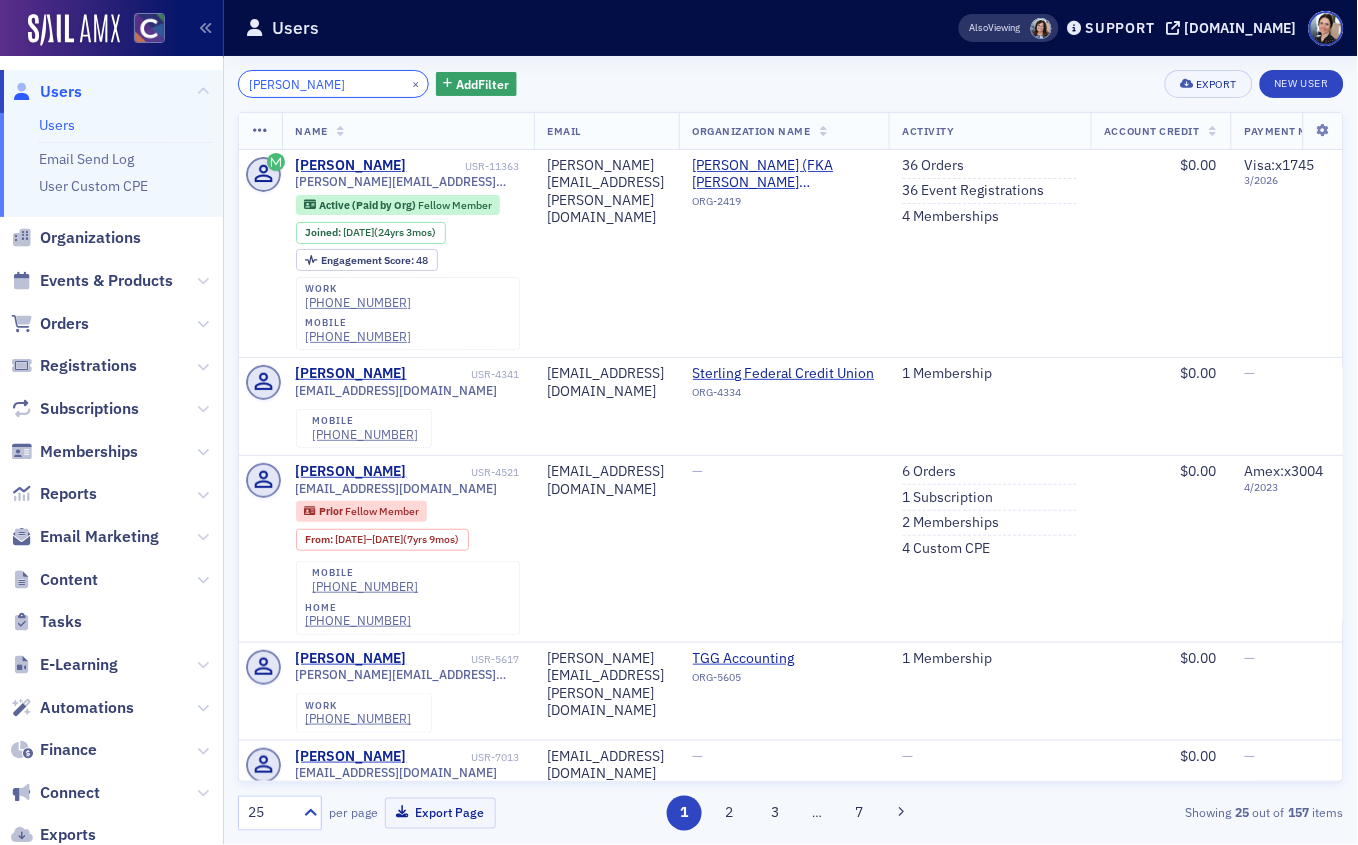 scroll, scrollTop: 0, scrollLeft: 6, axis: horizontal 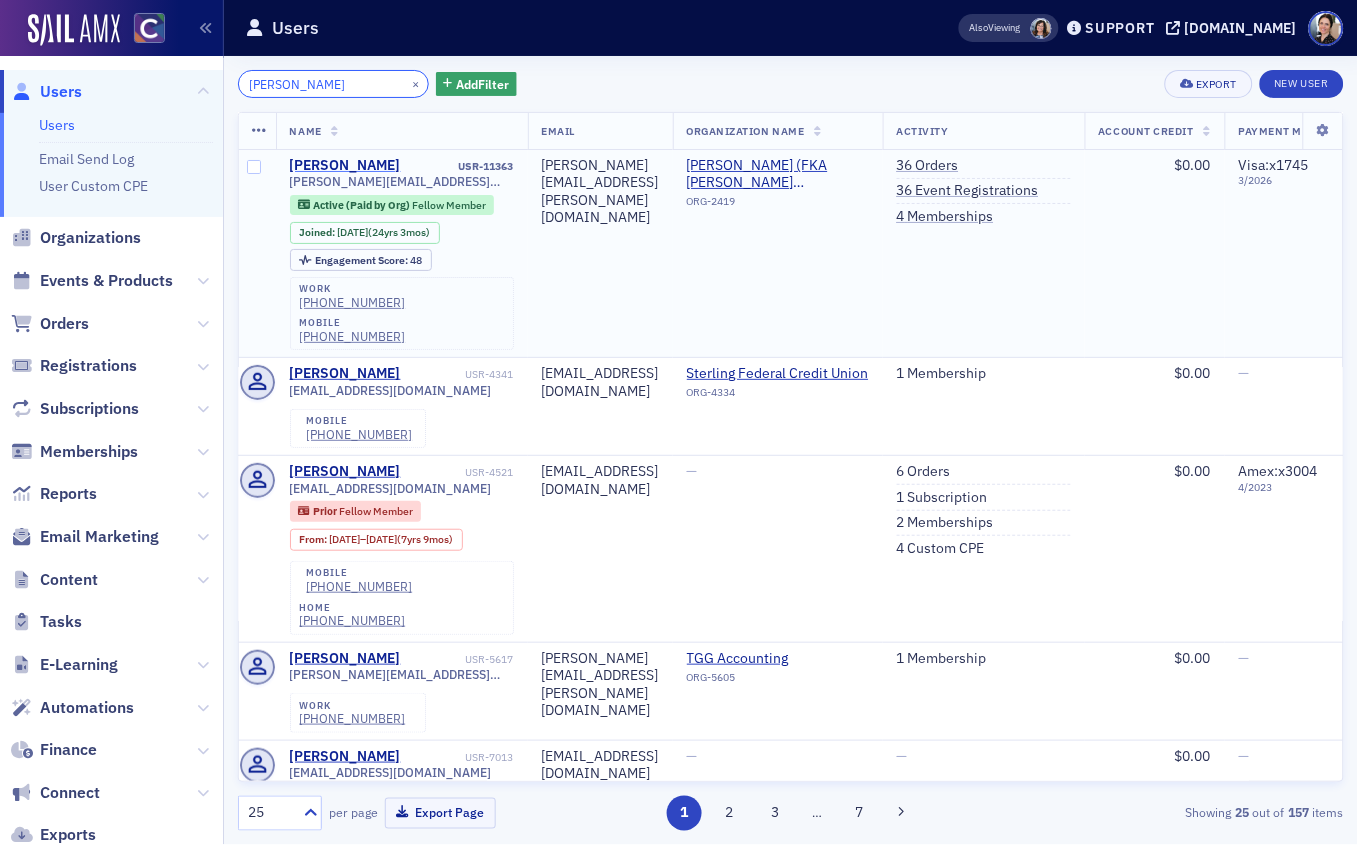type on "greg pfahl" 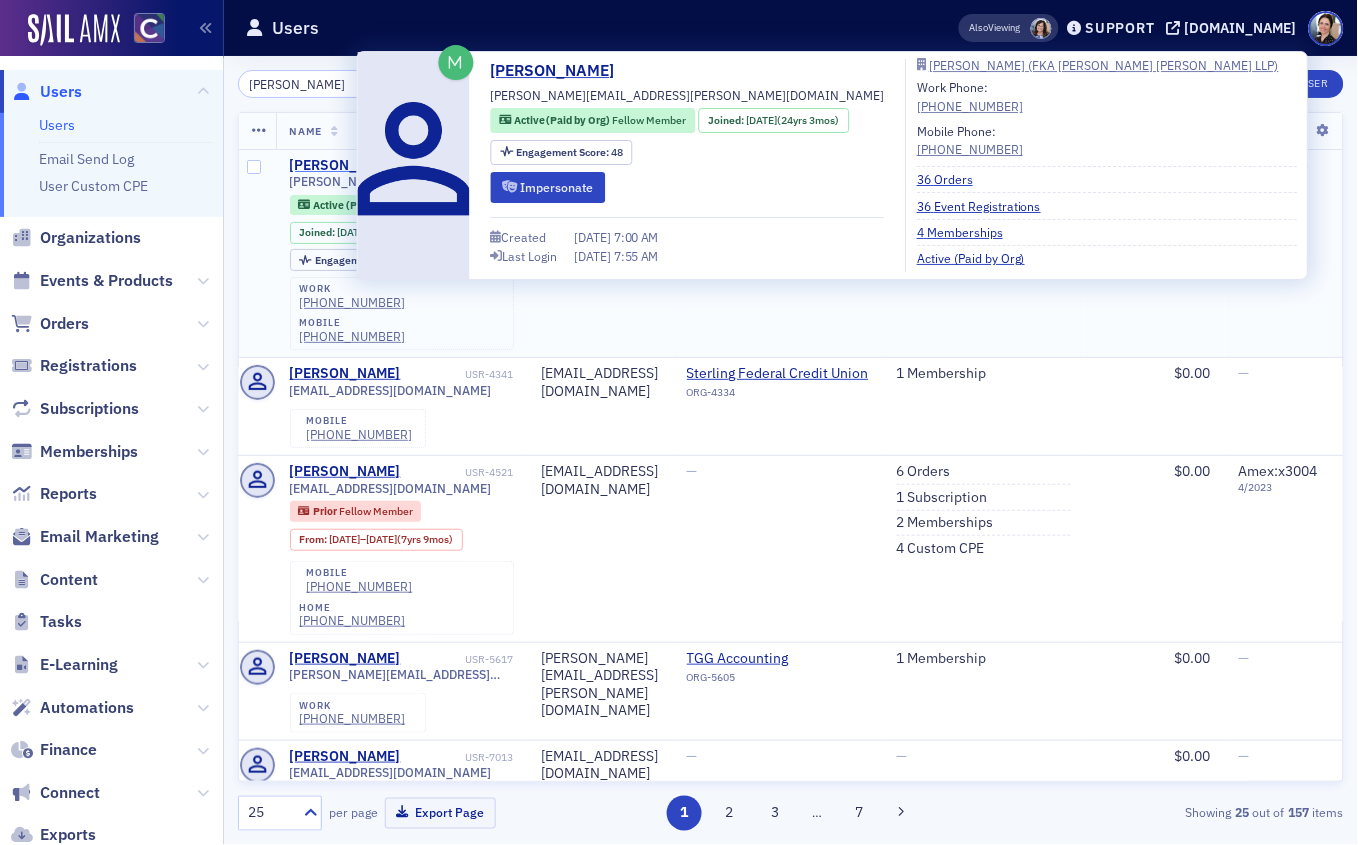 click on "Greg Pfahl" 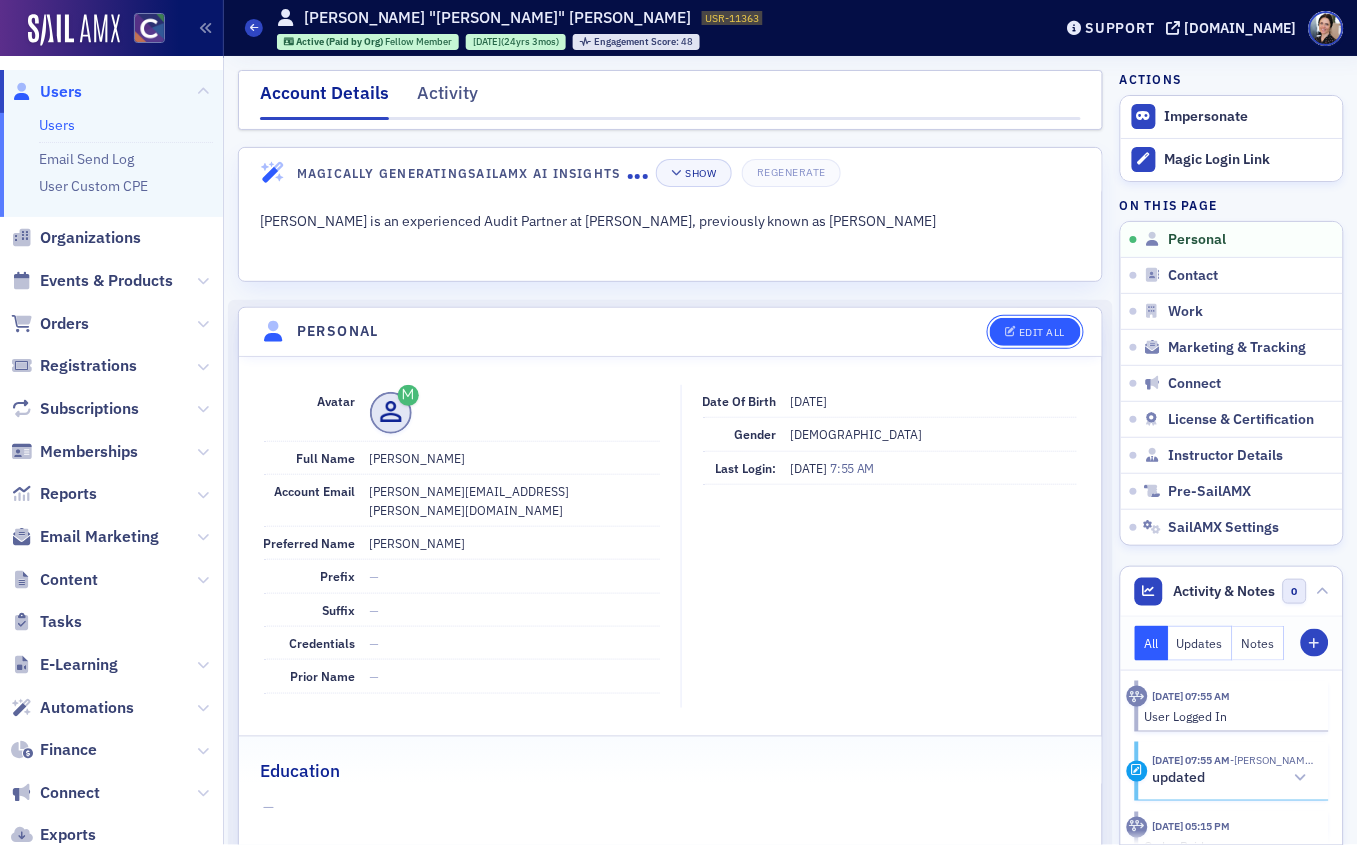 click on "Edit All" 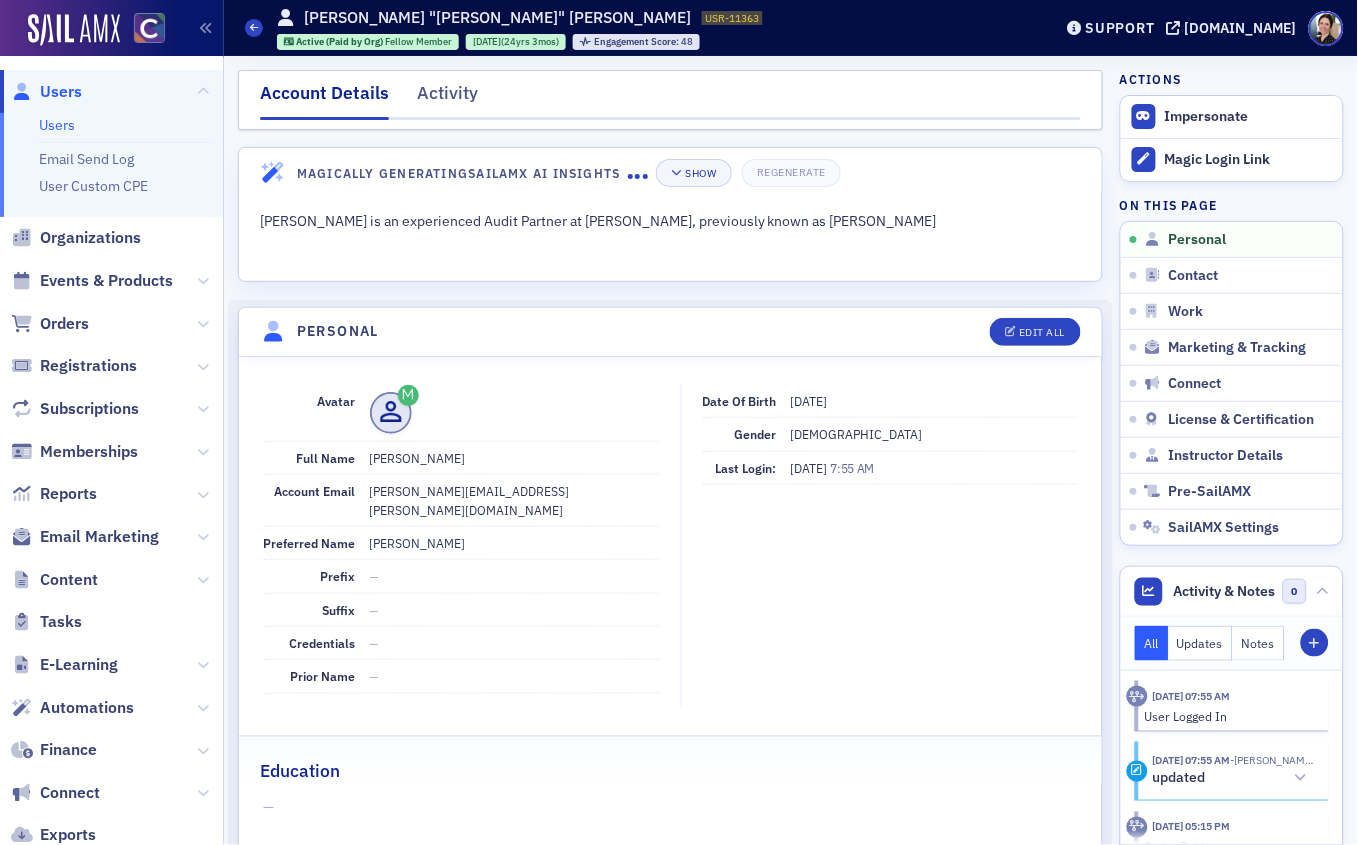 select on "US" 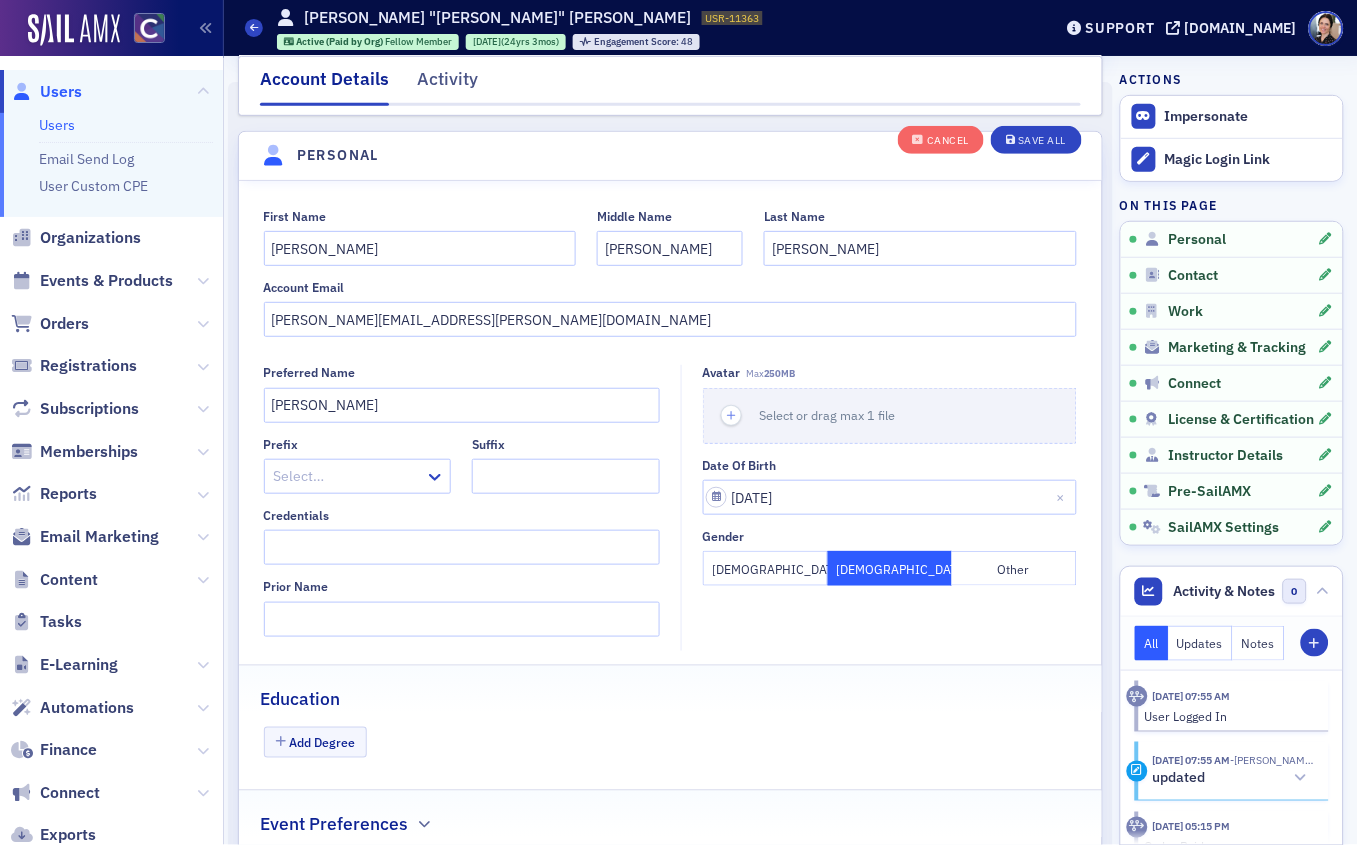 scroll, scrollTop: 233, scrollLeft: 0, axis: vertical 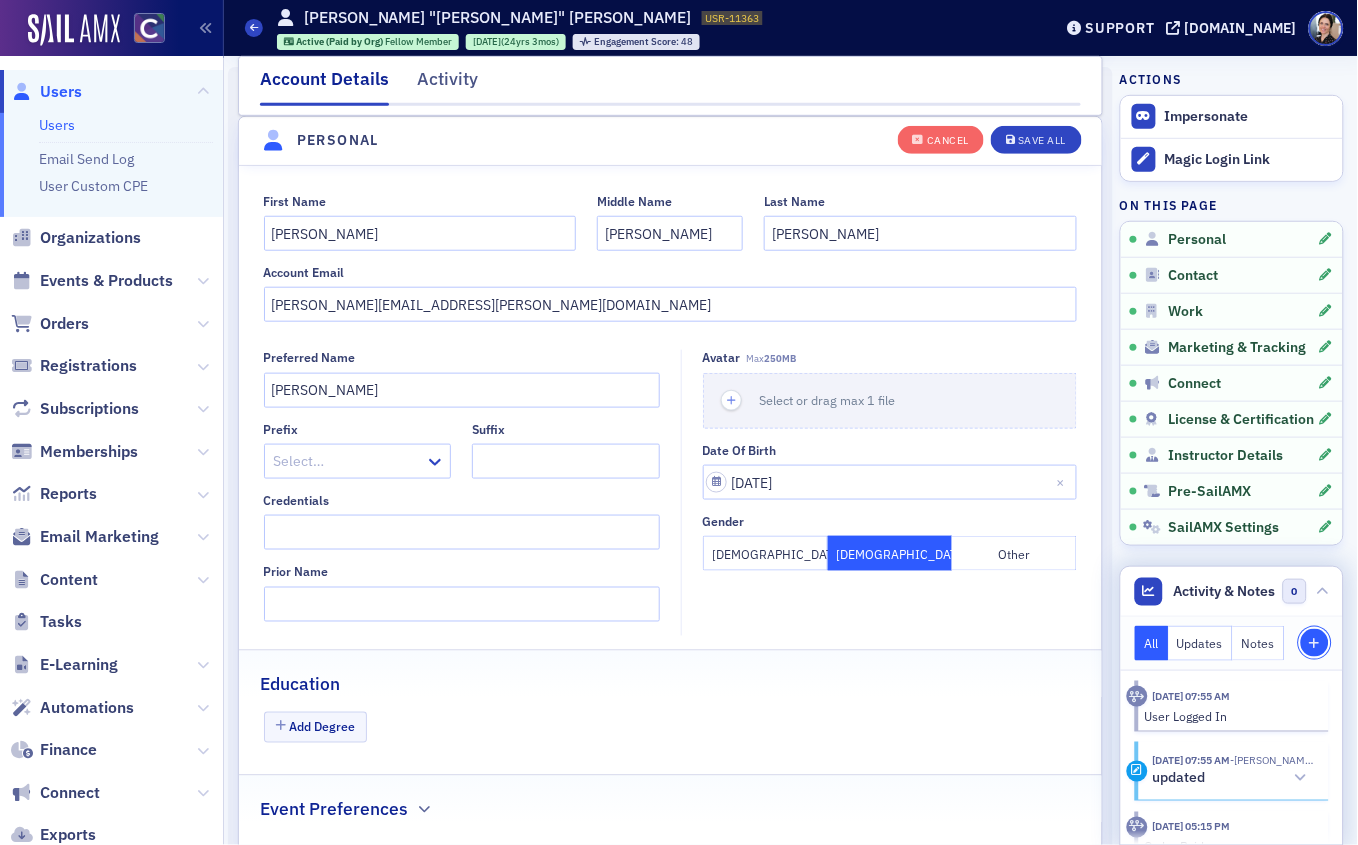 click 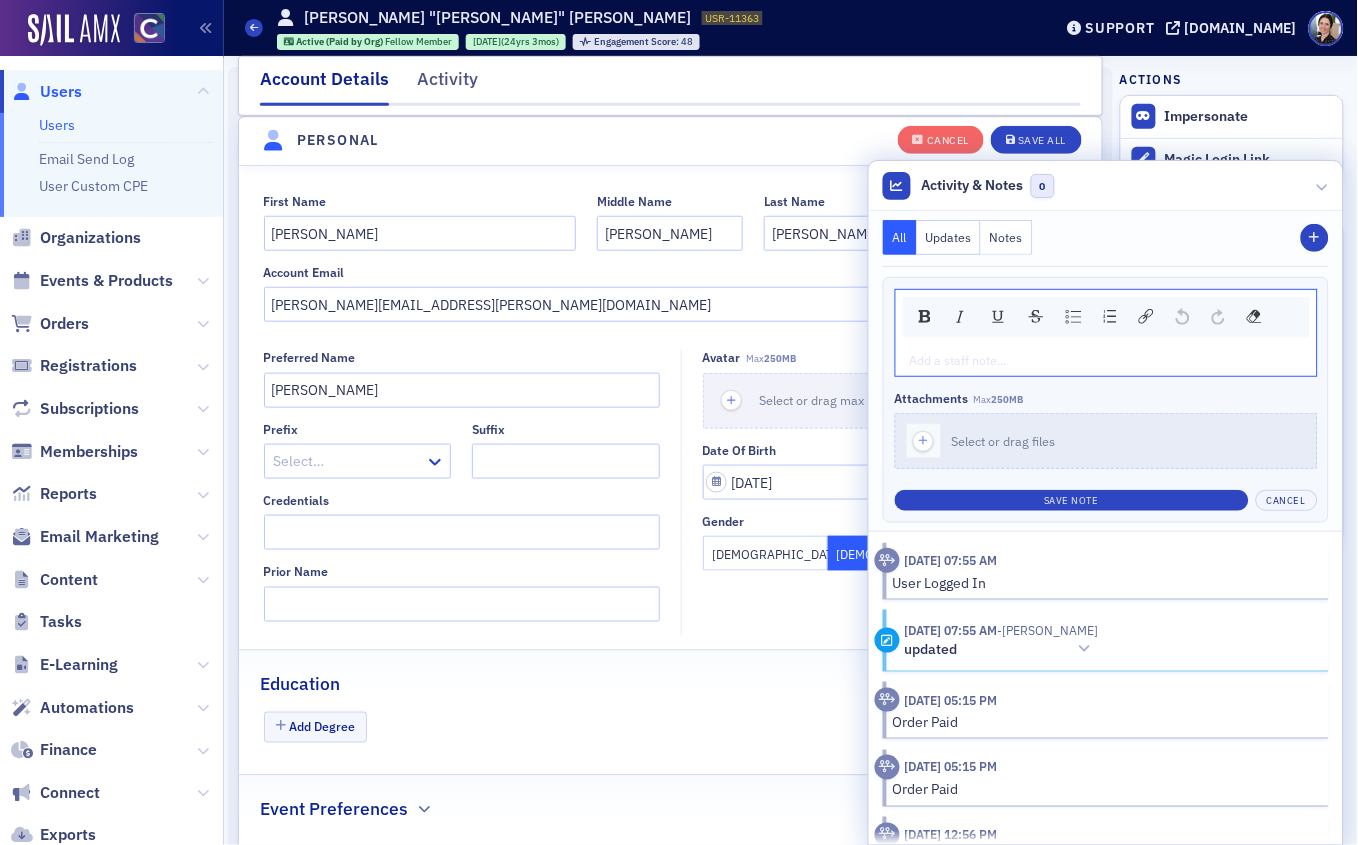 click 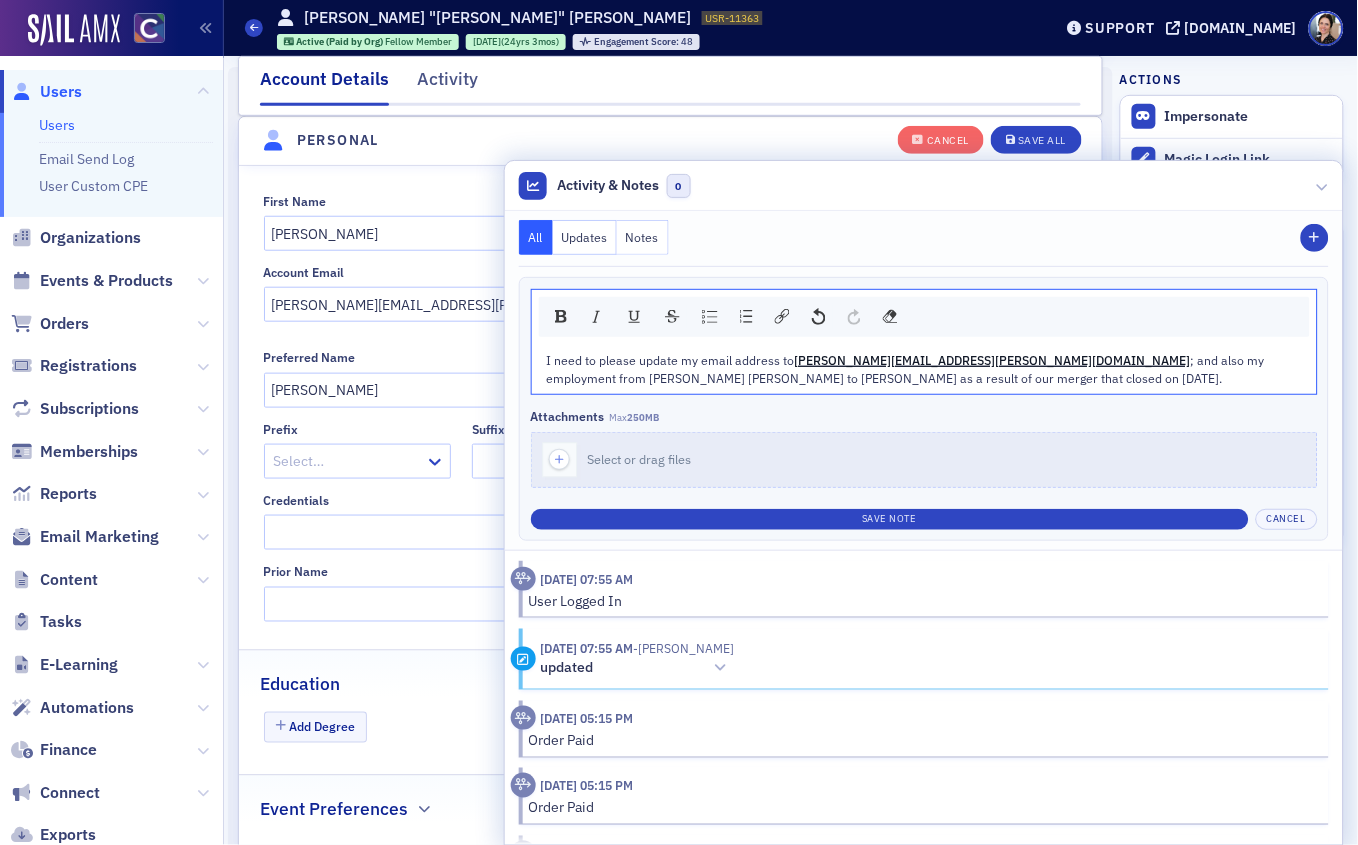 type 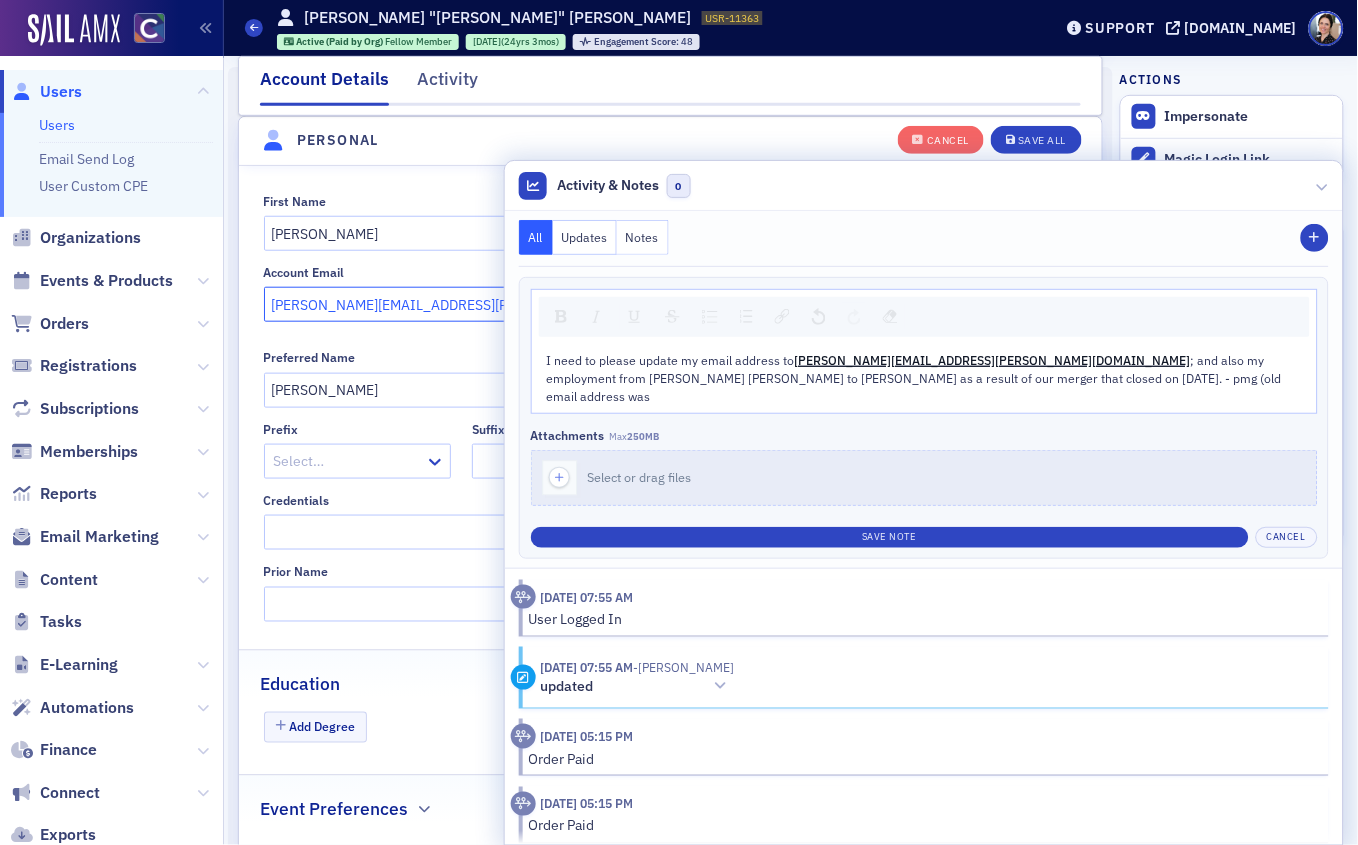 click on "greg.pfahl@mossadams.com" 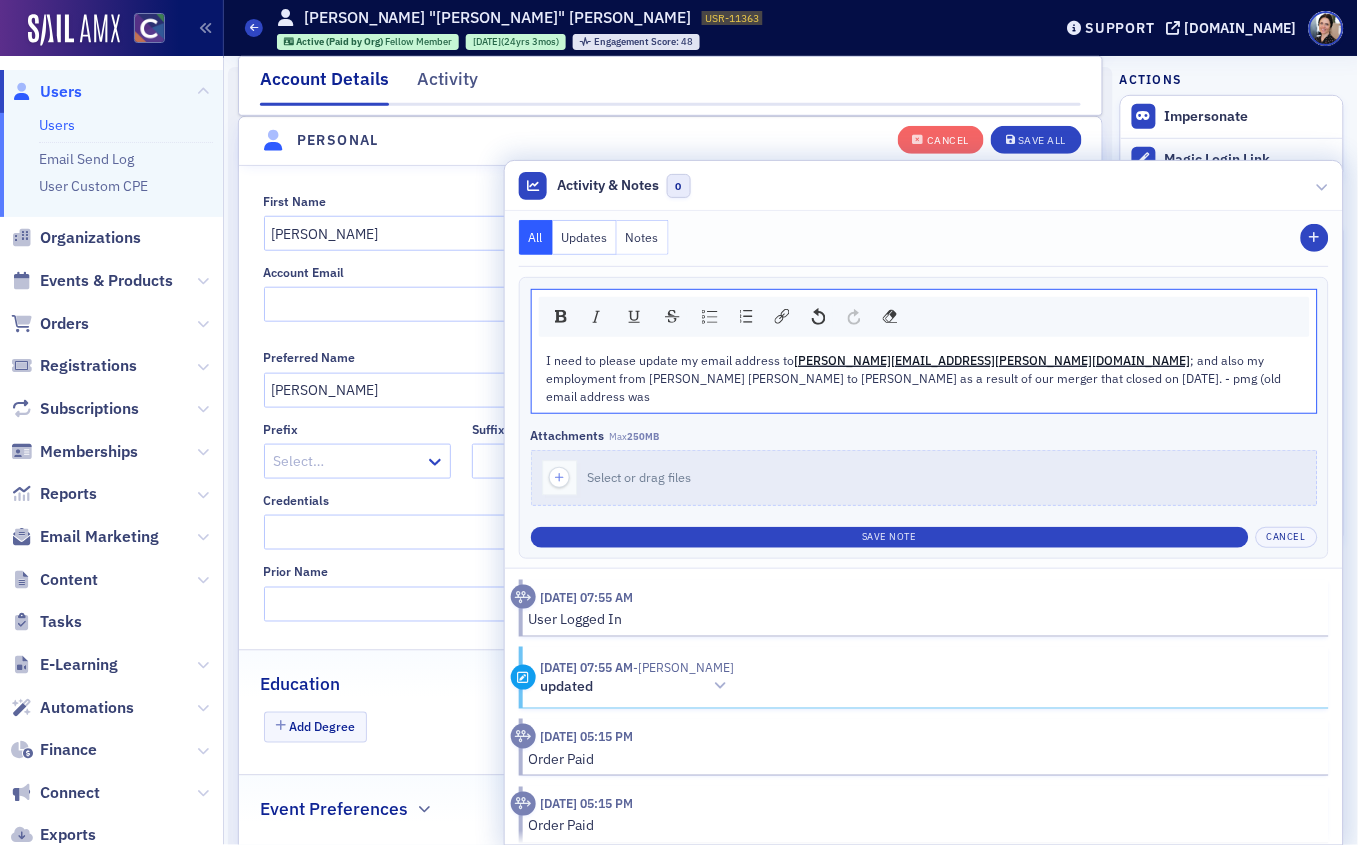 click on "I need to please update my email address to  greg.pfahl@bakertilly.com ; and also my employment from Moss Adams to Baker Tilly as a result of our merger that closed on June 3. - pmg (old email address was" 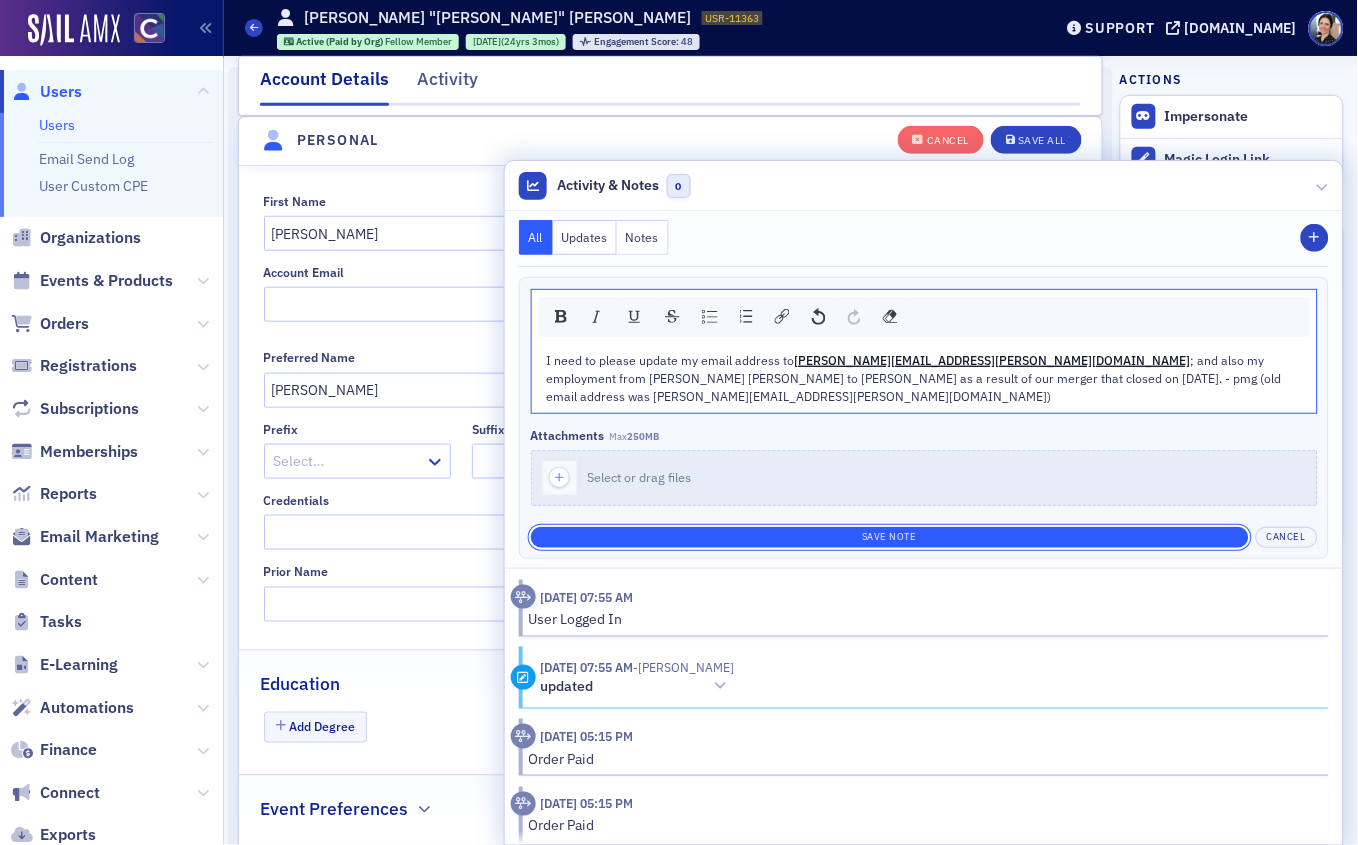 click on "Save Note" 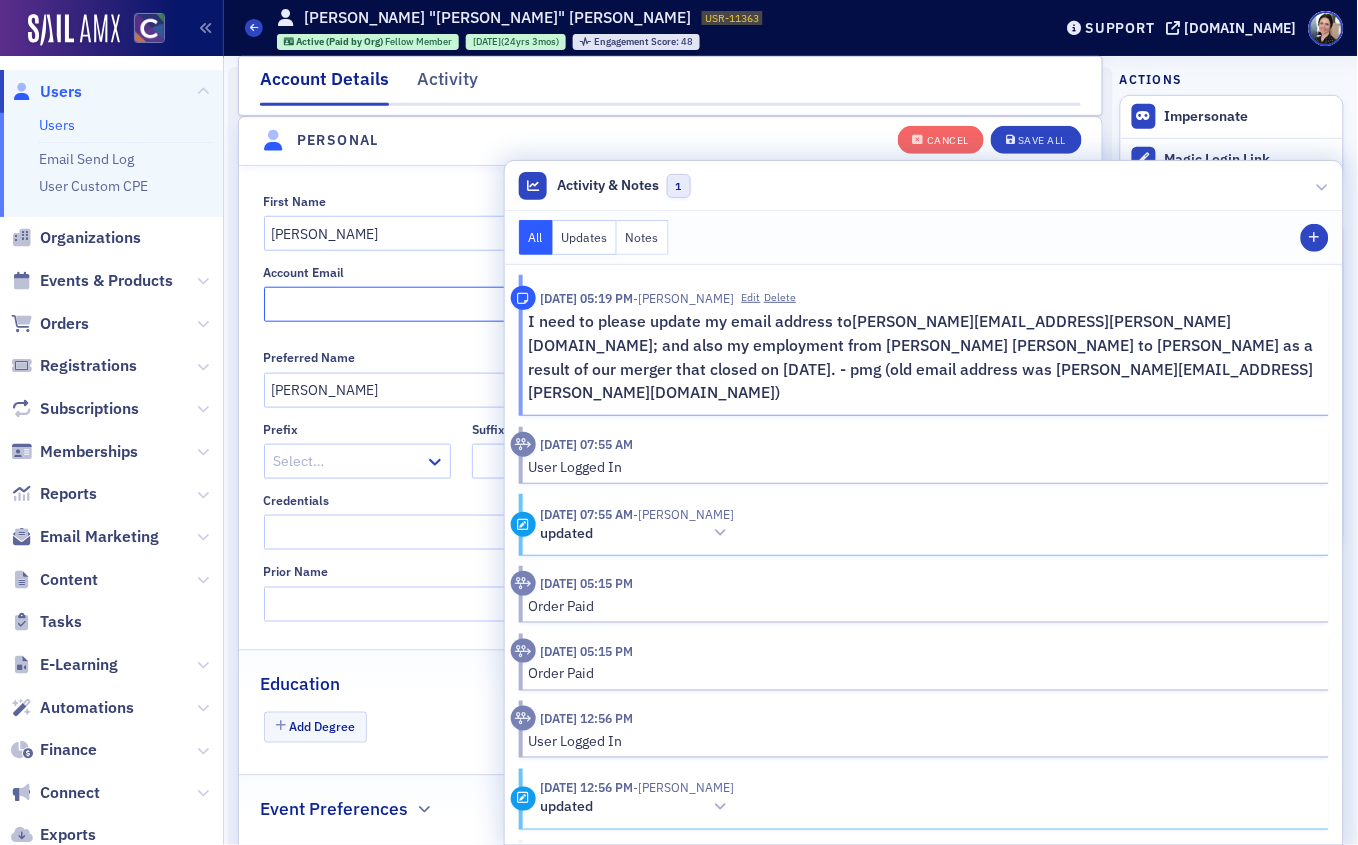 click on "Account Email" 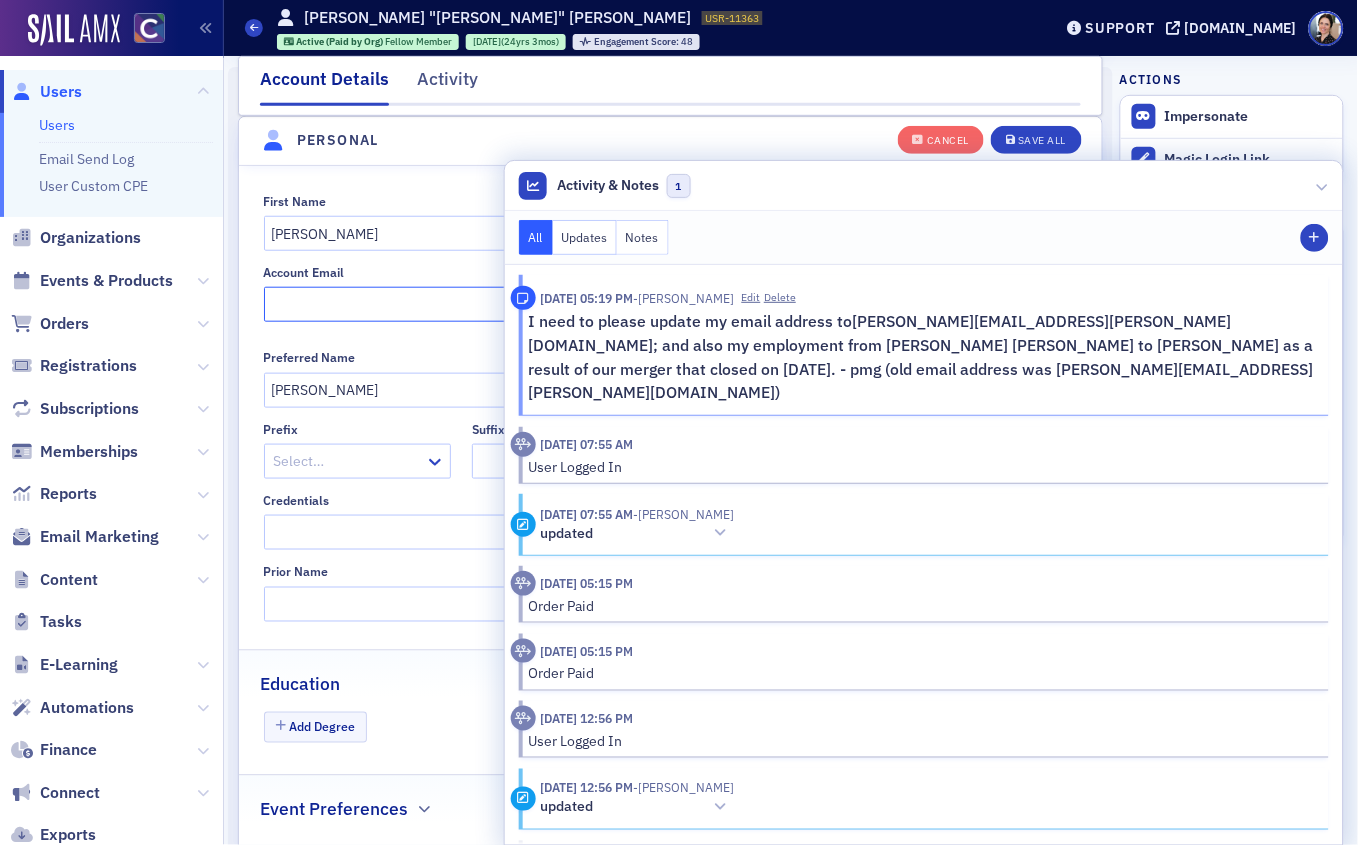 paste on "greg.pfahl@bakertilly.com" 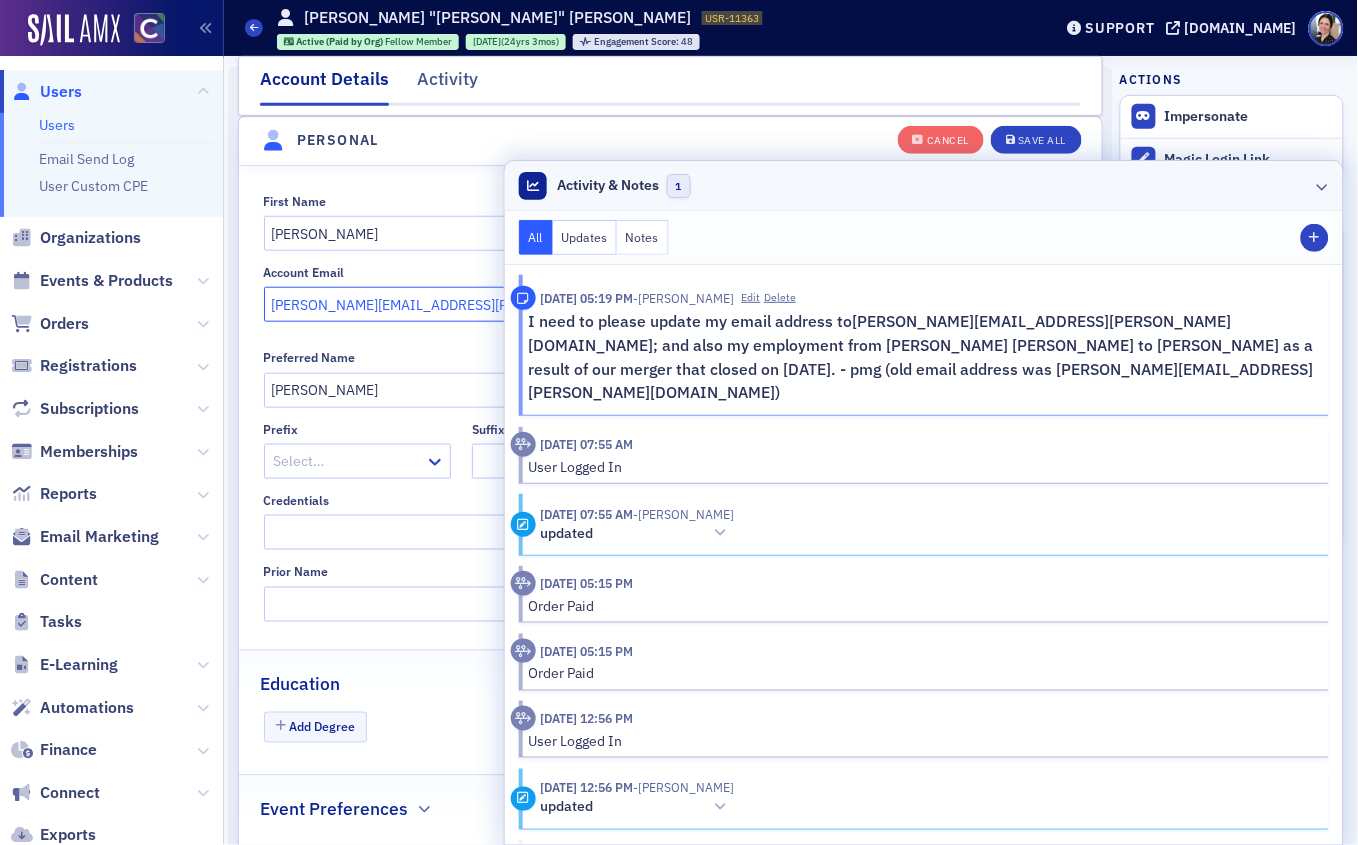 type on "greg.pfahl@bakertilly.com" 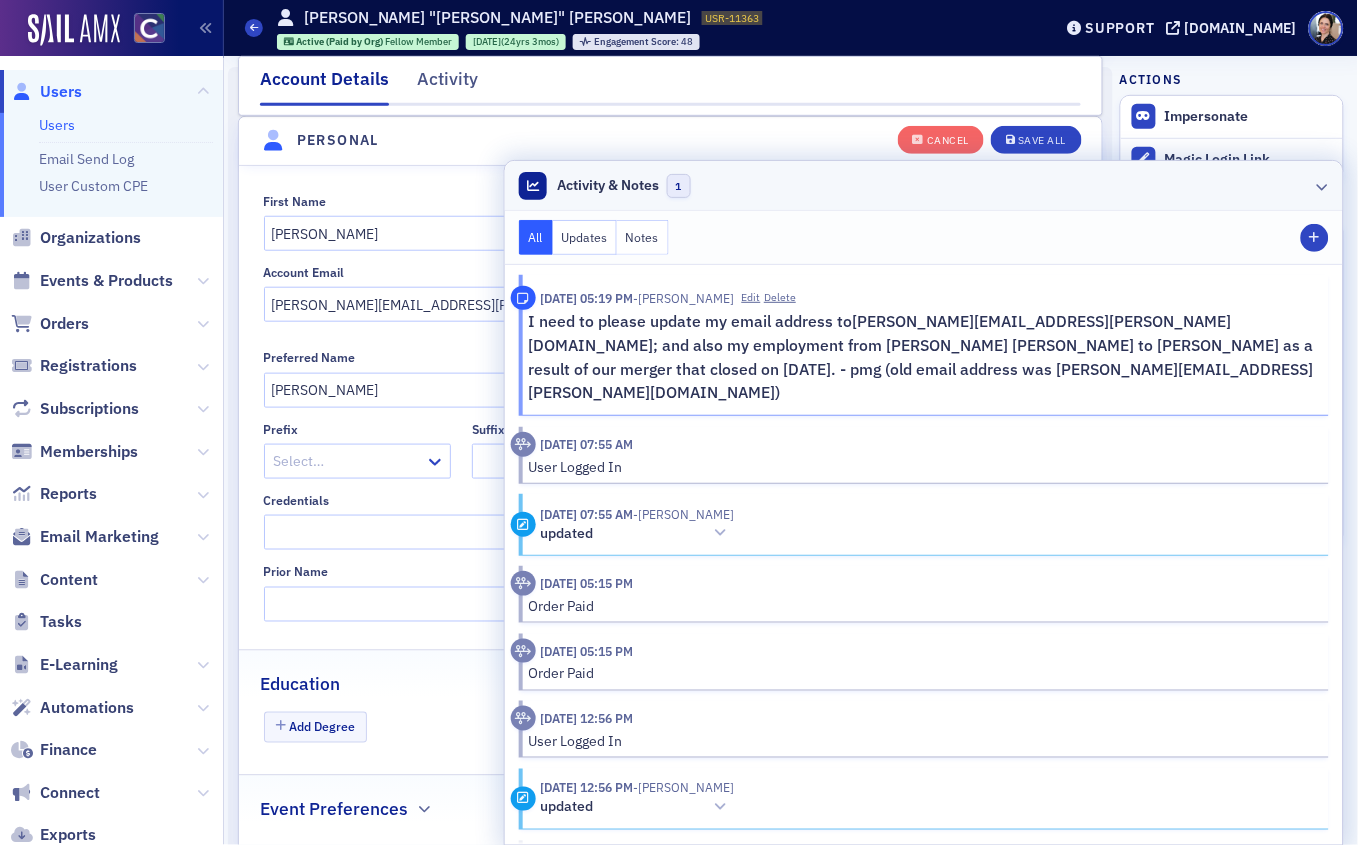 click 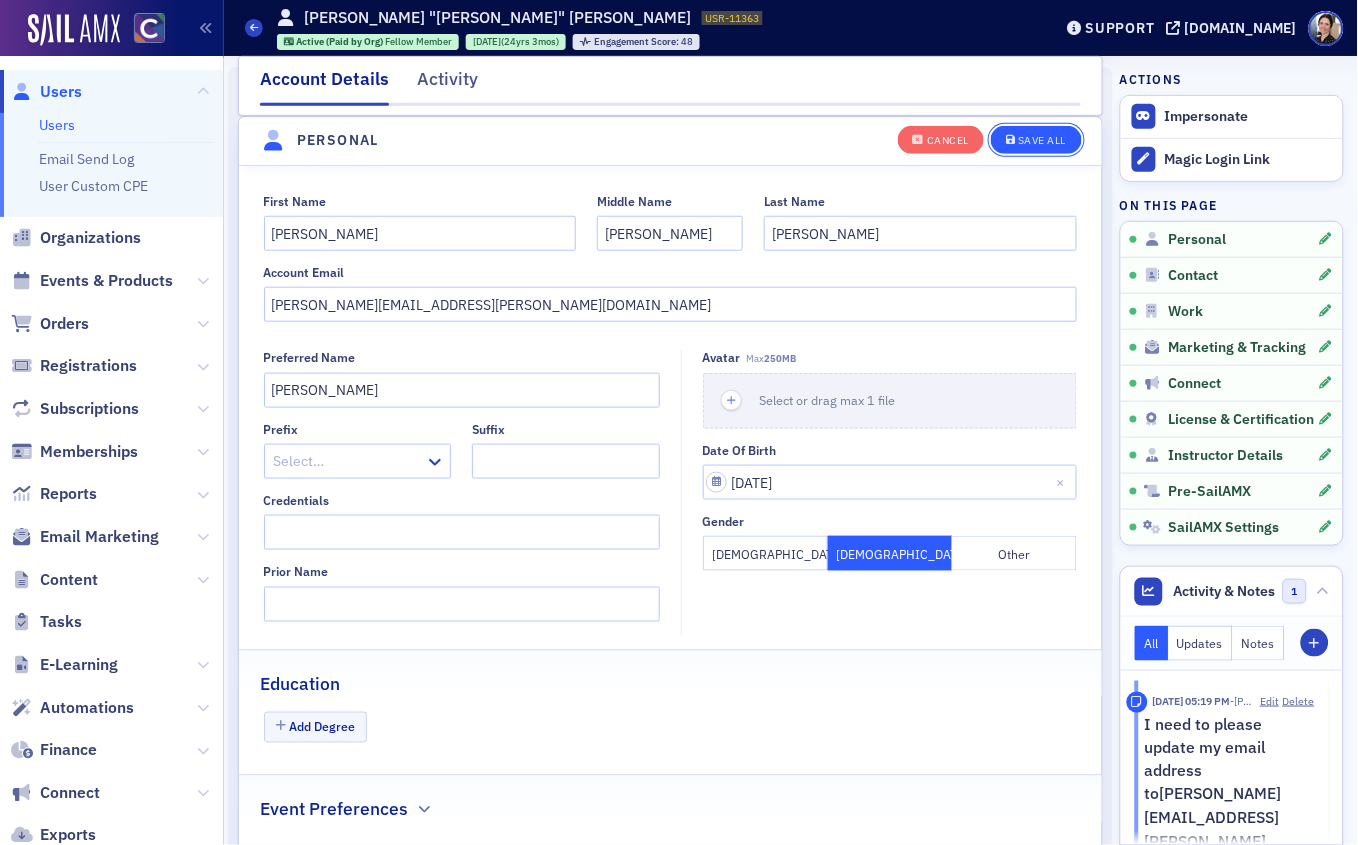 click on "Save All" 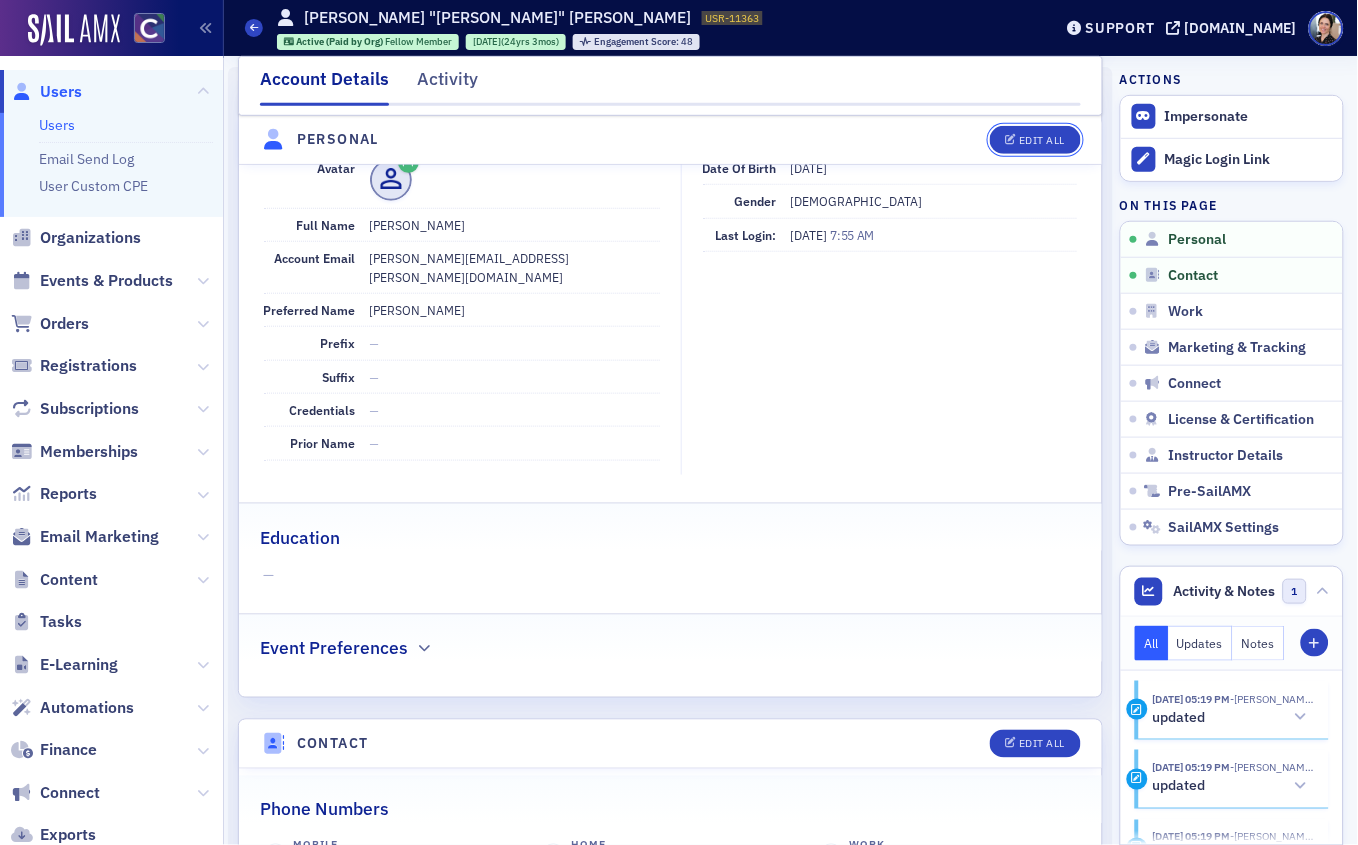 drag, startPoint x: 1036, startPoint y: 140, endPoint x: 683, endPoint y: 101, distance: 355.14786 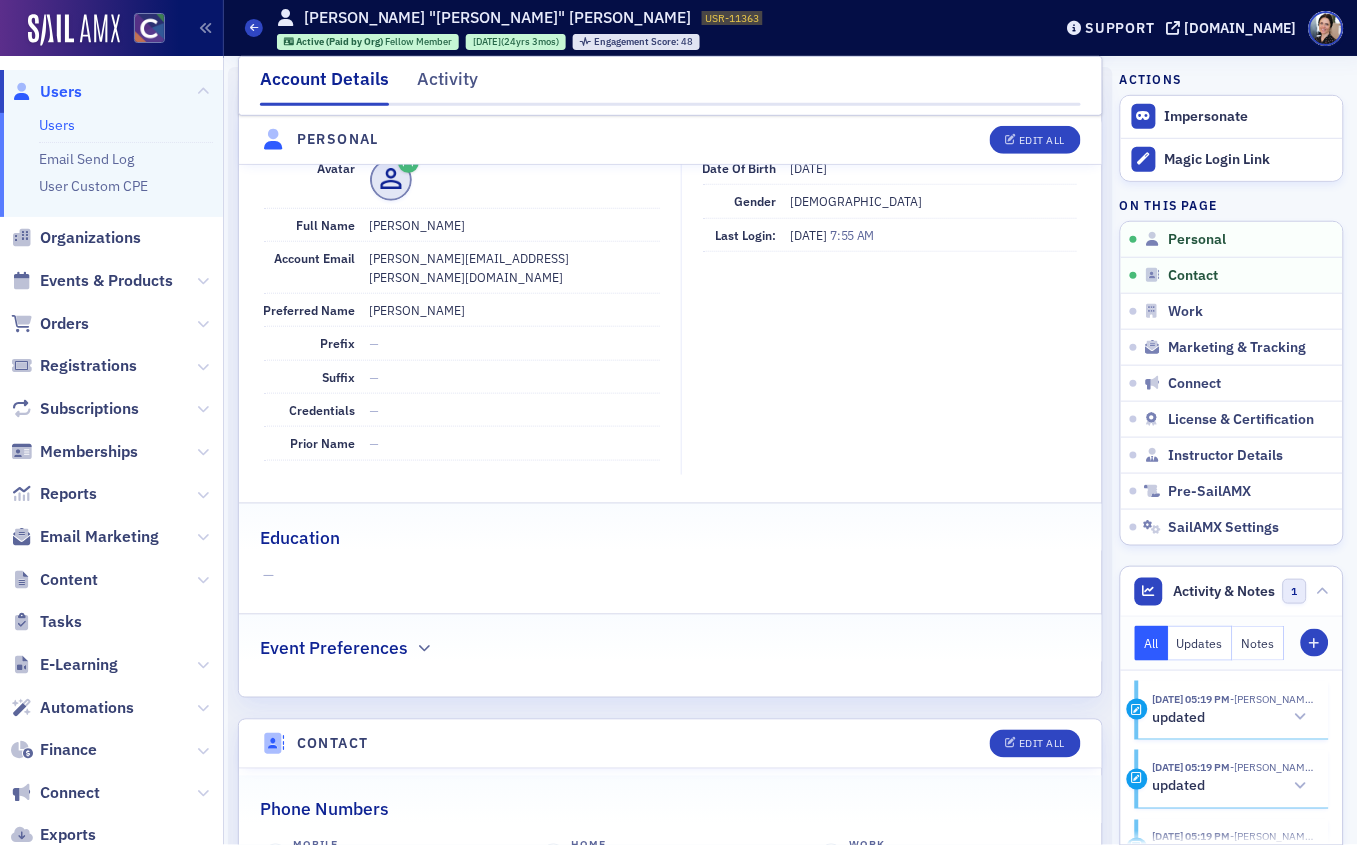 select on "US" 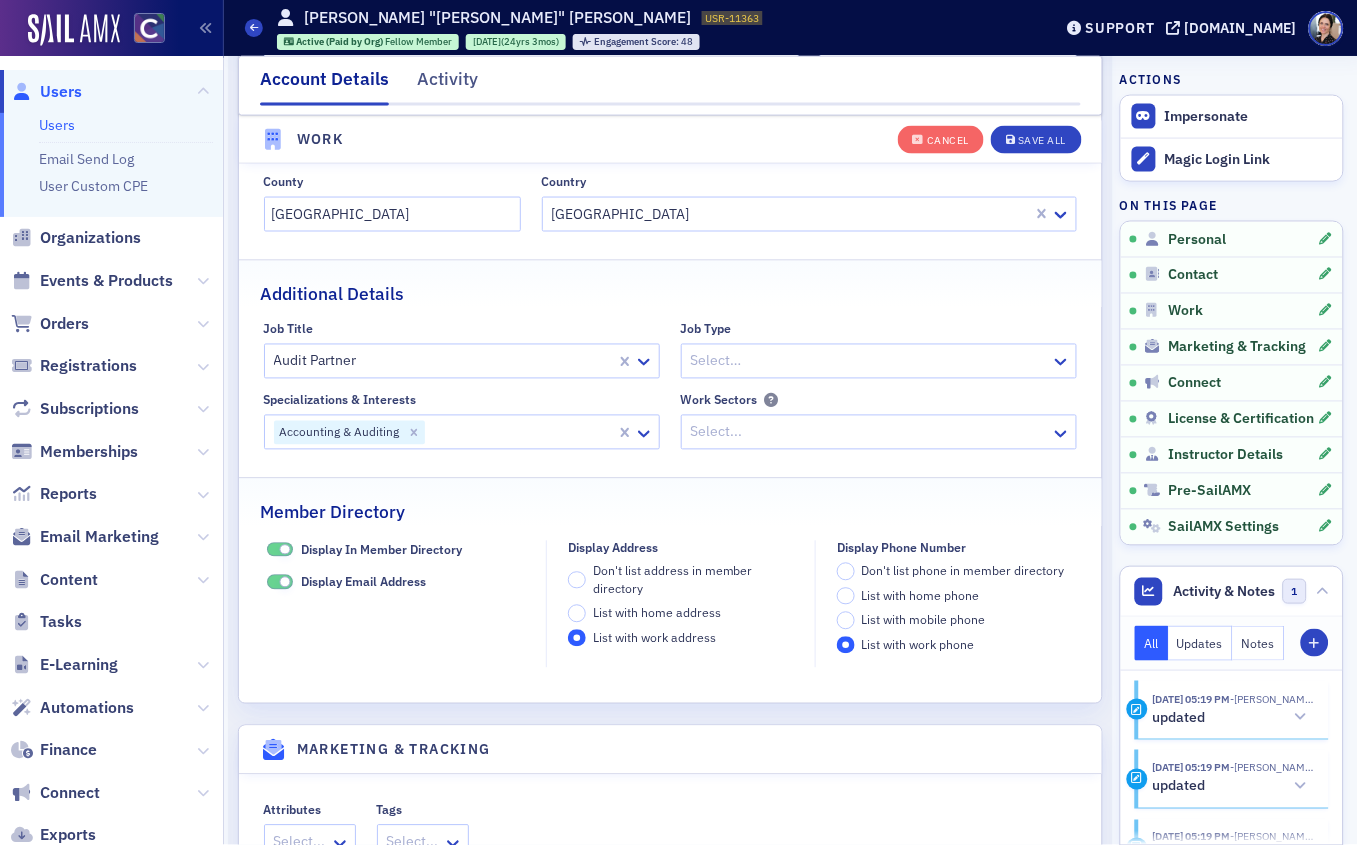 scroll, scrollTop: 2112, scrollLeft: 0, axis: vertical 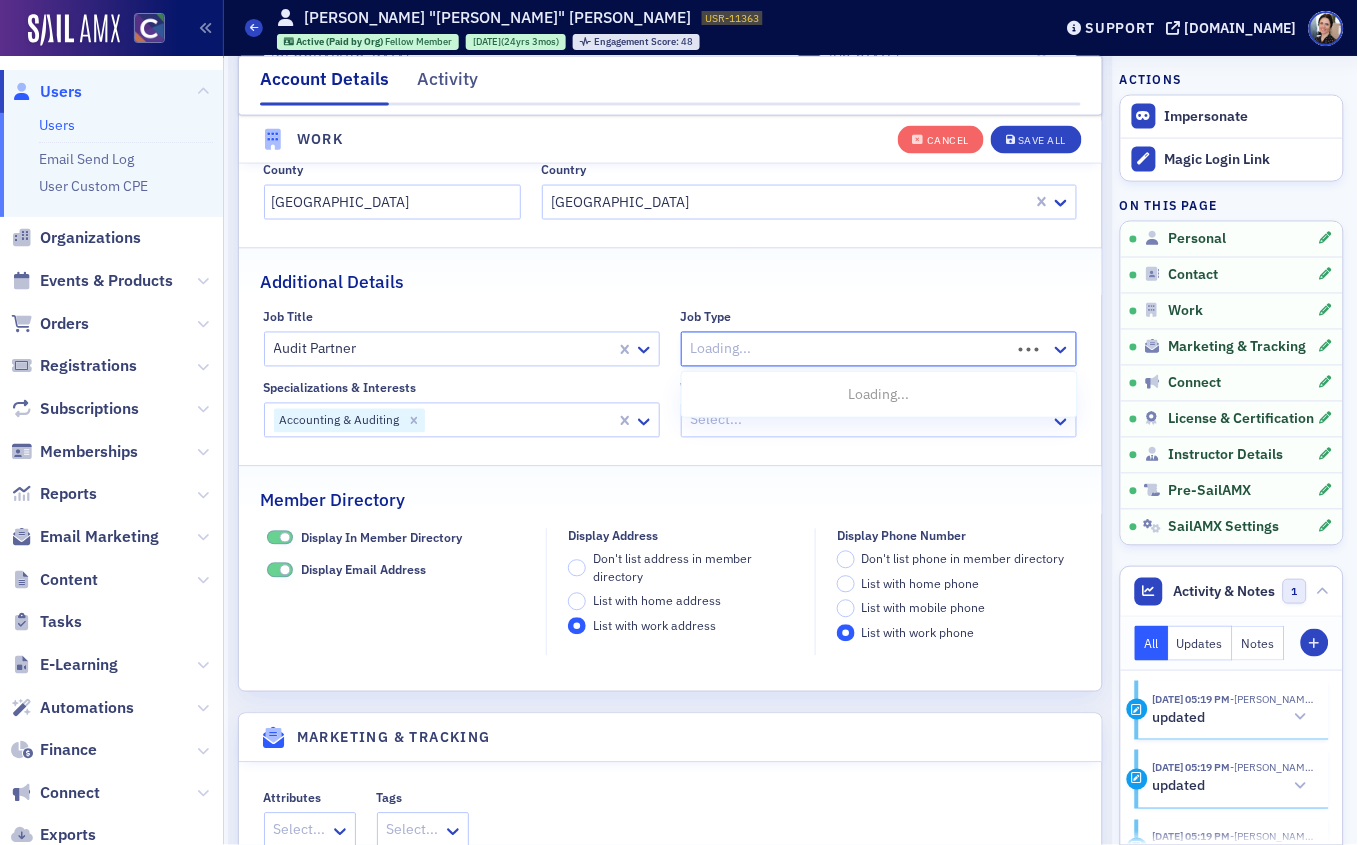 click 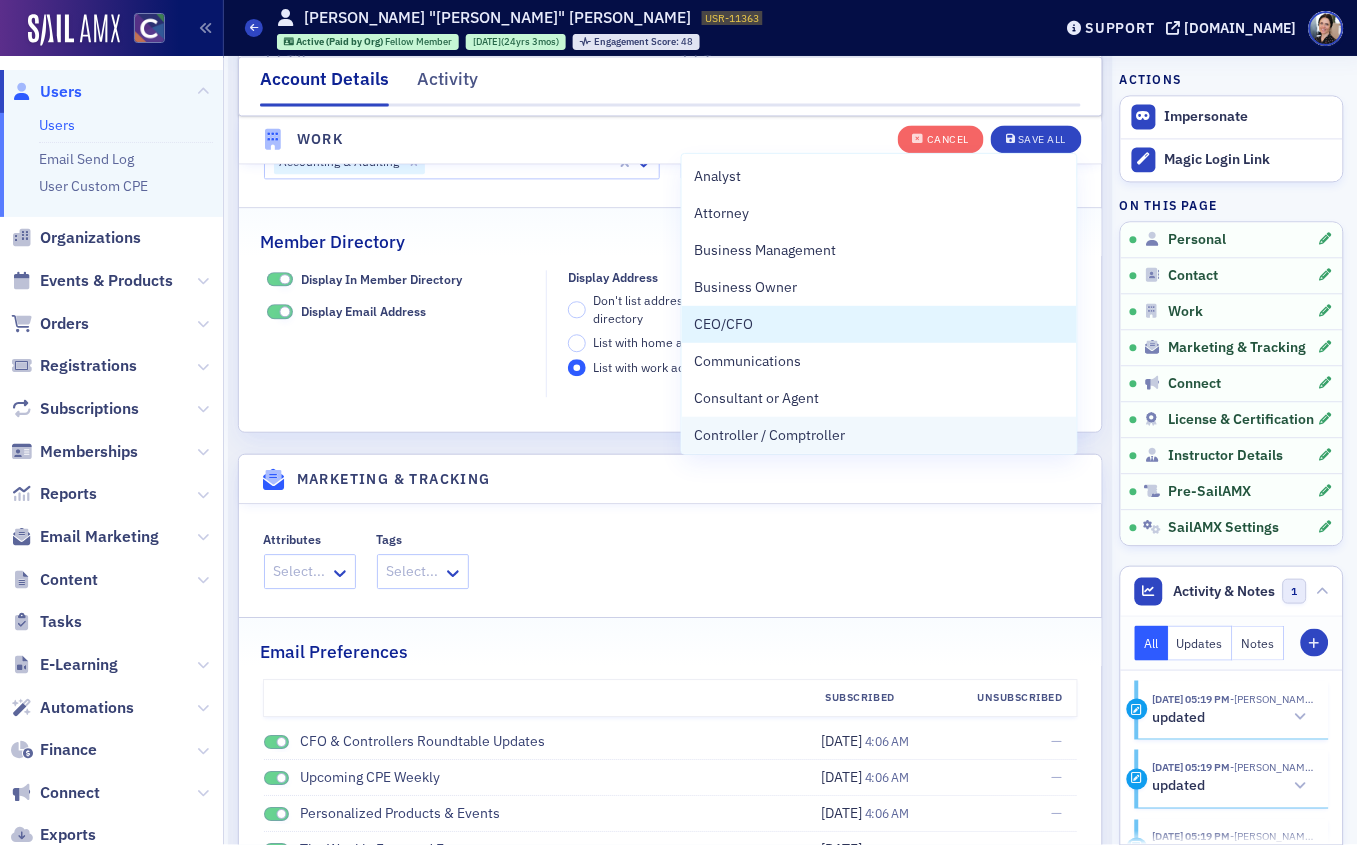 scroll, scrollTop: 2302, scrollLeft: 0, axis: vertical 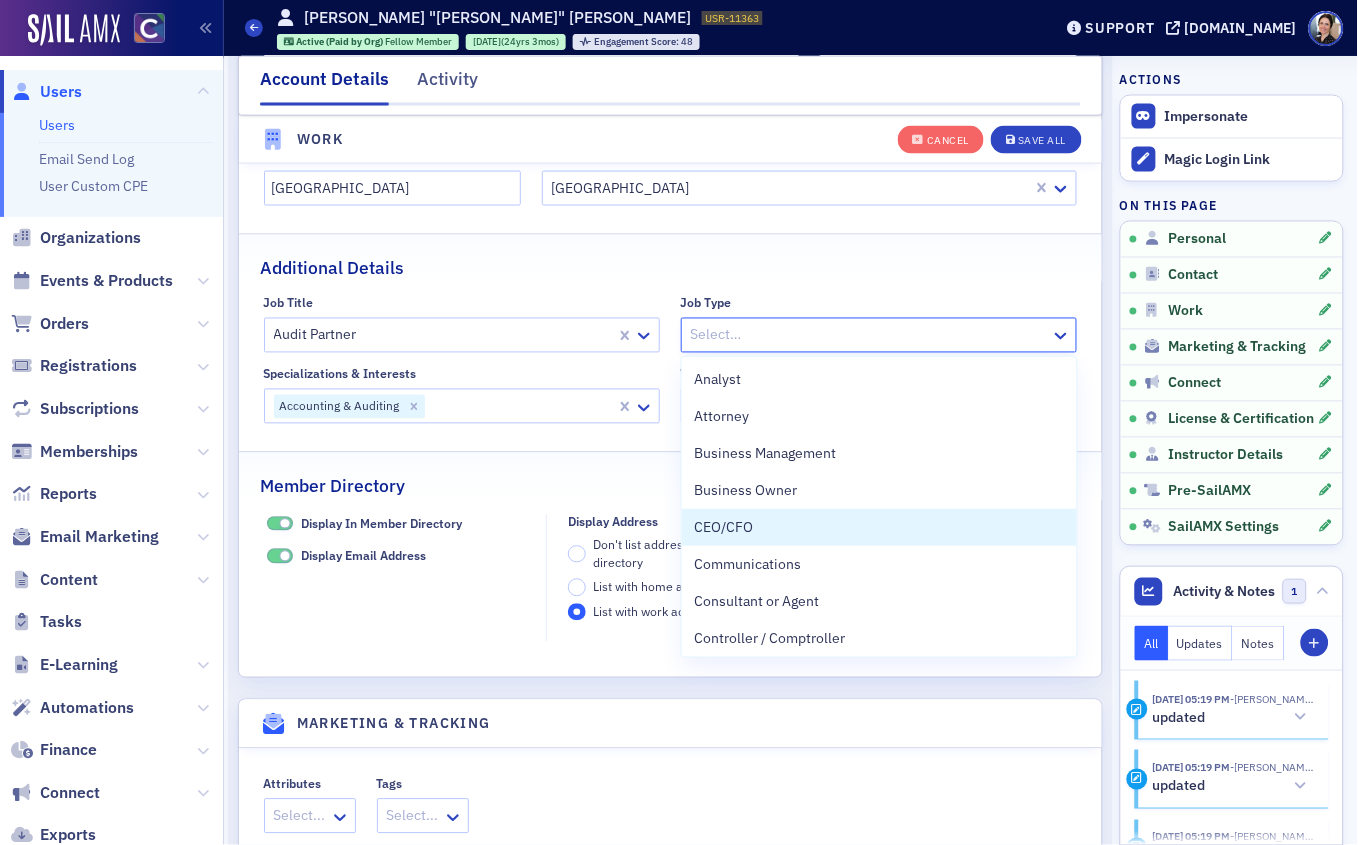 click 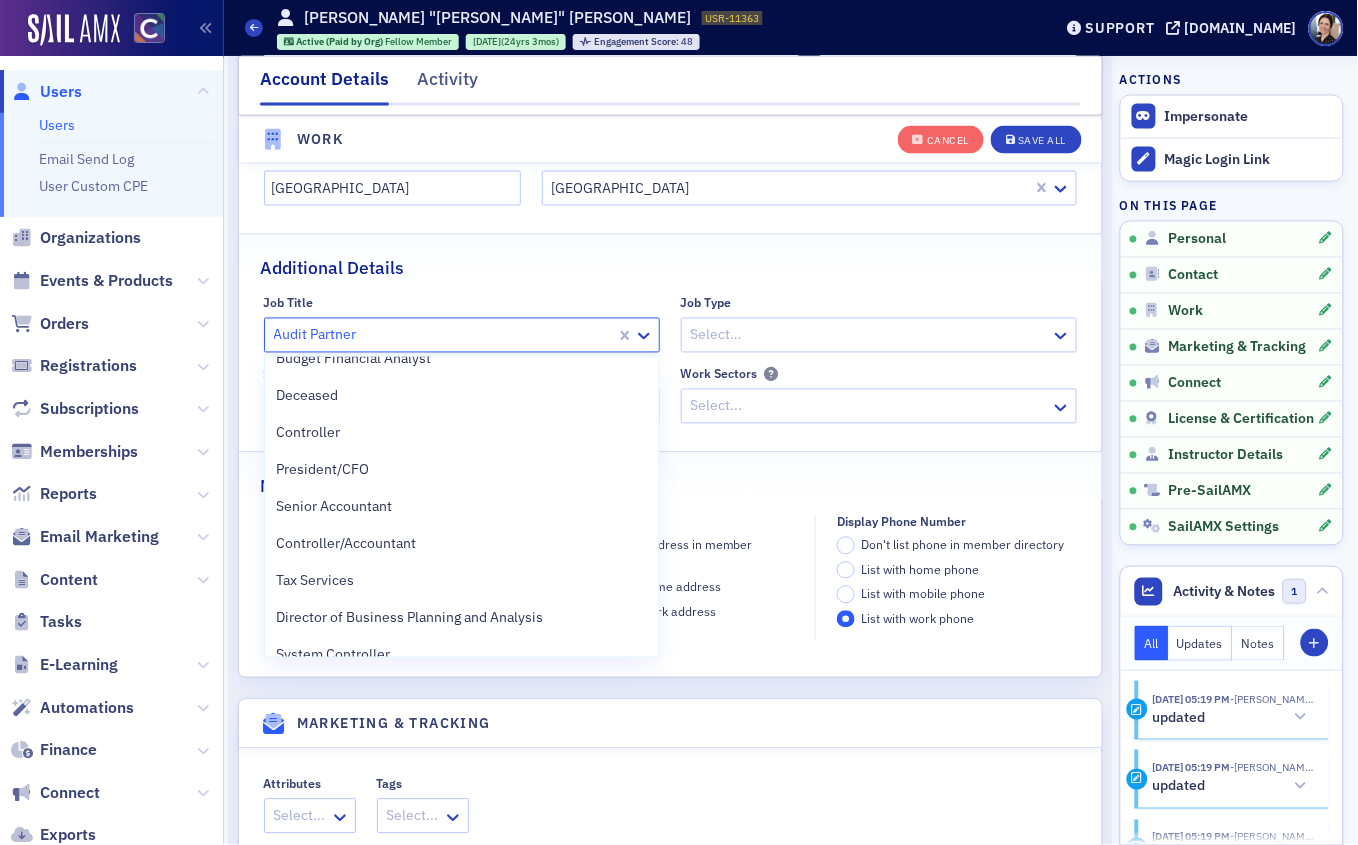 scroll, scrollTop: 1468, scrollLeft: 0, axis: vertical 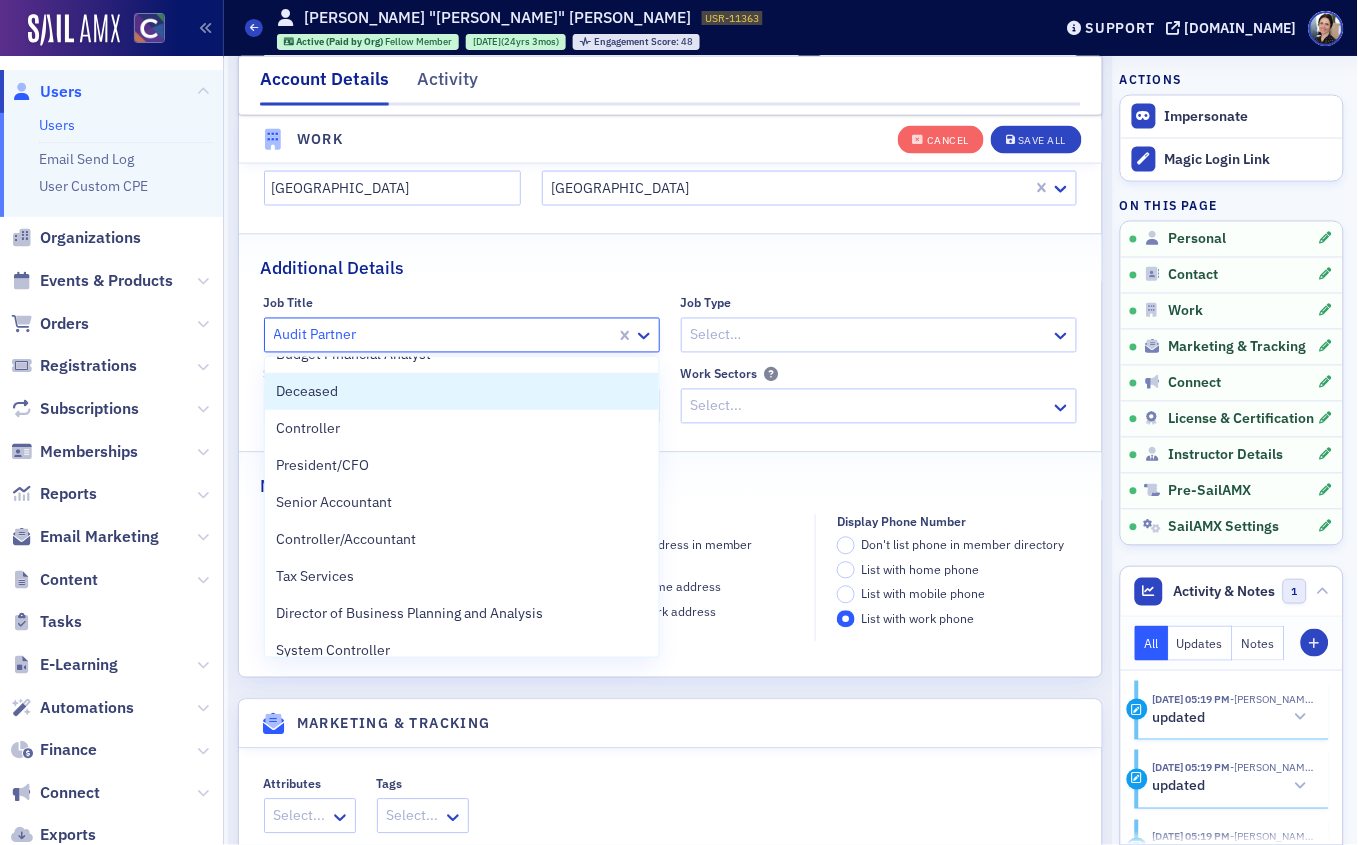 click 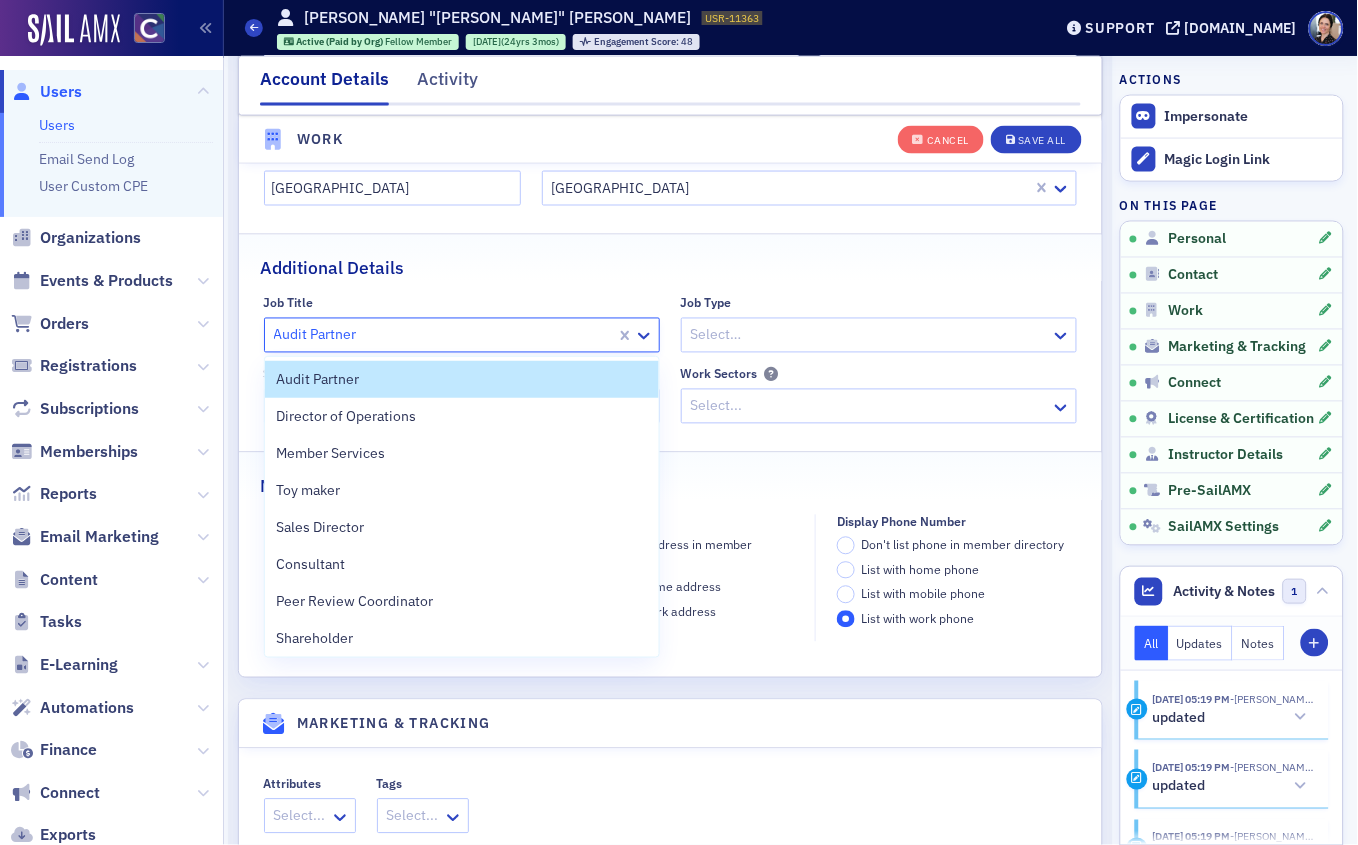 click 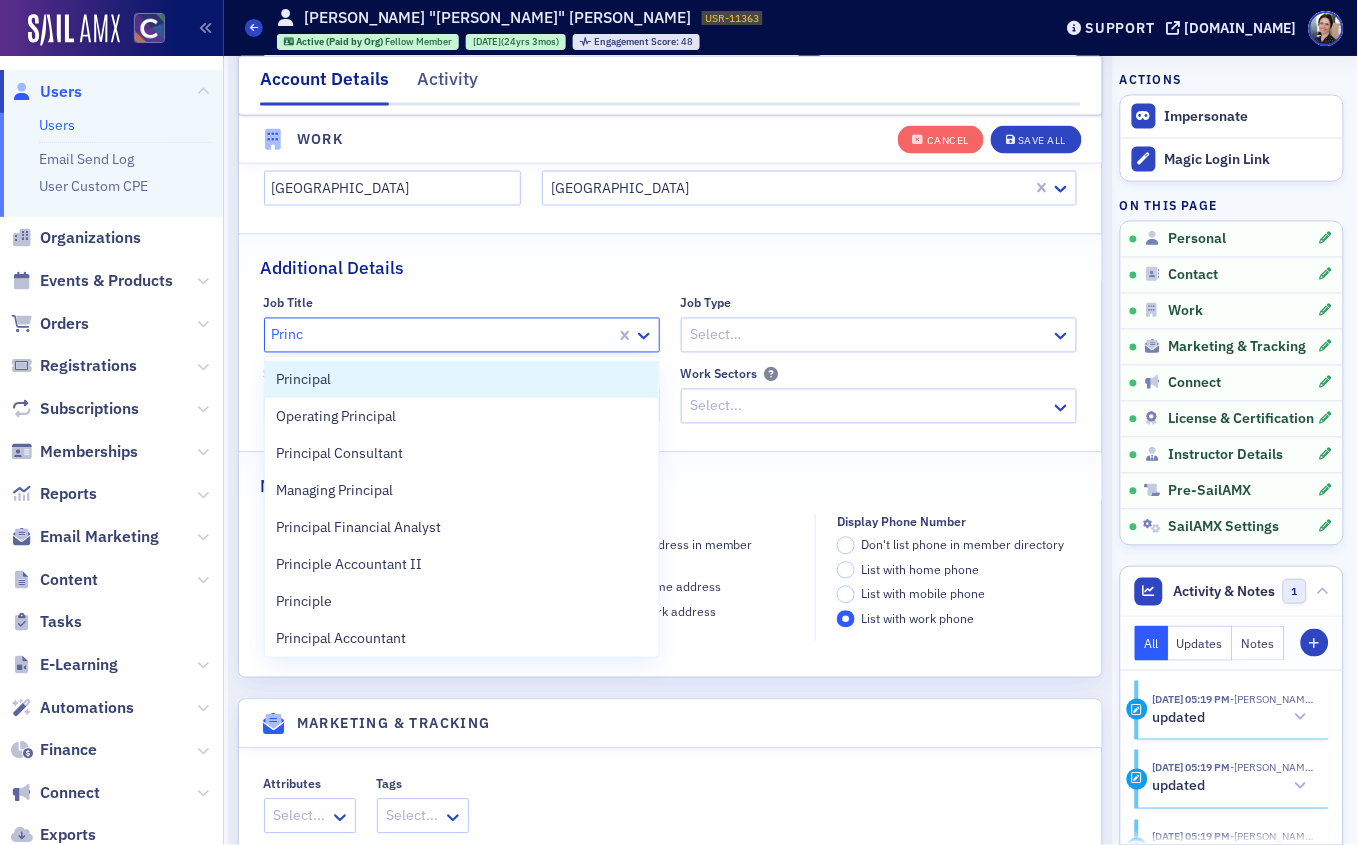 type on "Princi" 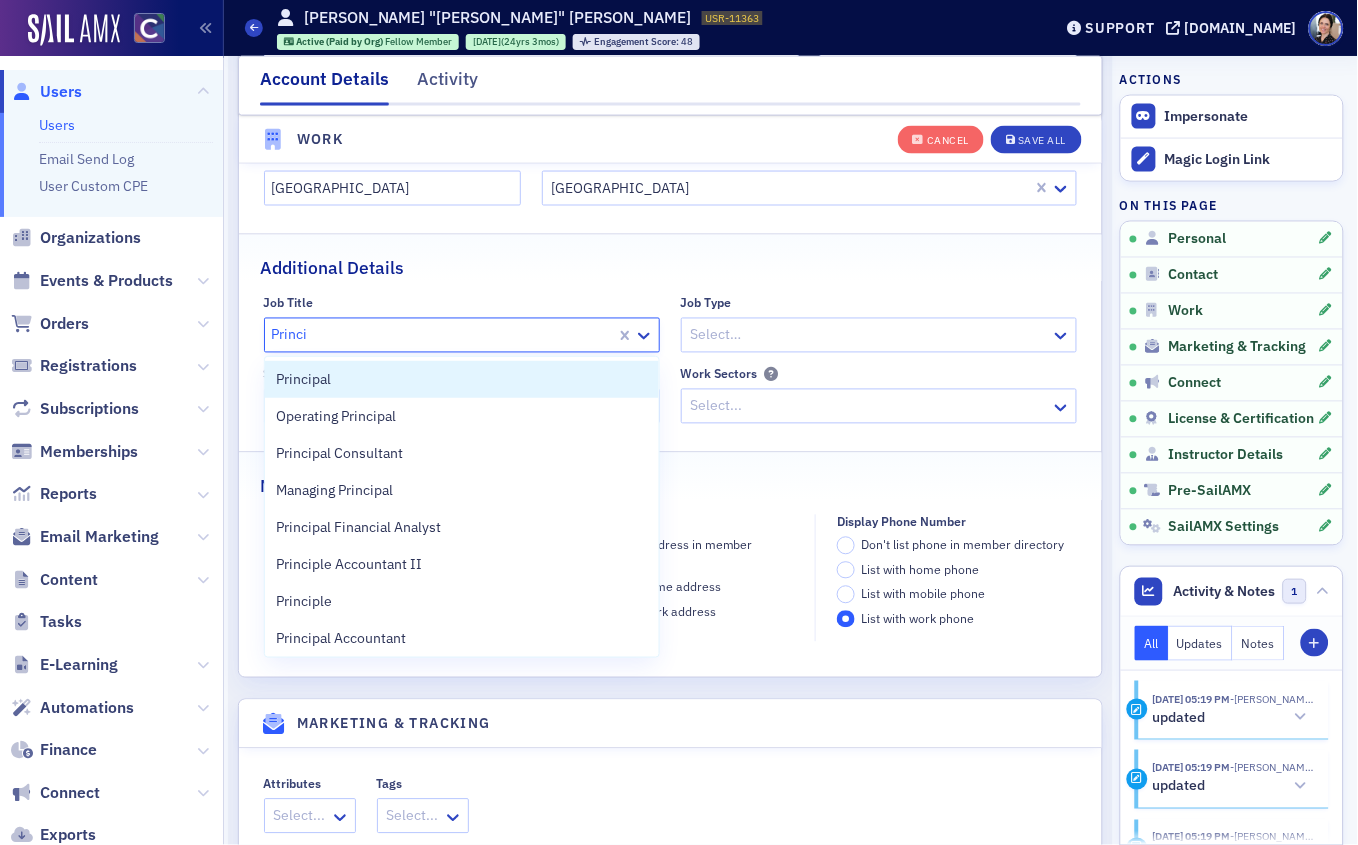 drag, startPoint x: 346, startPoint y: 379, endPoint x: 399, endPoint y: 365, distance: 54.81788 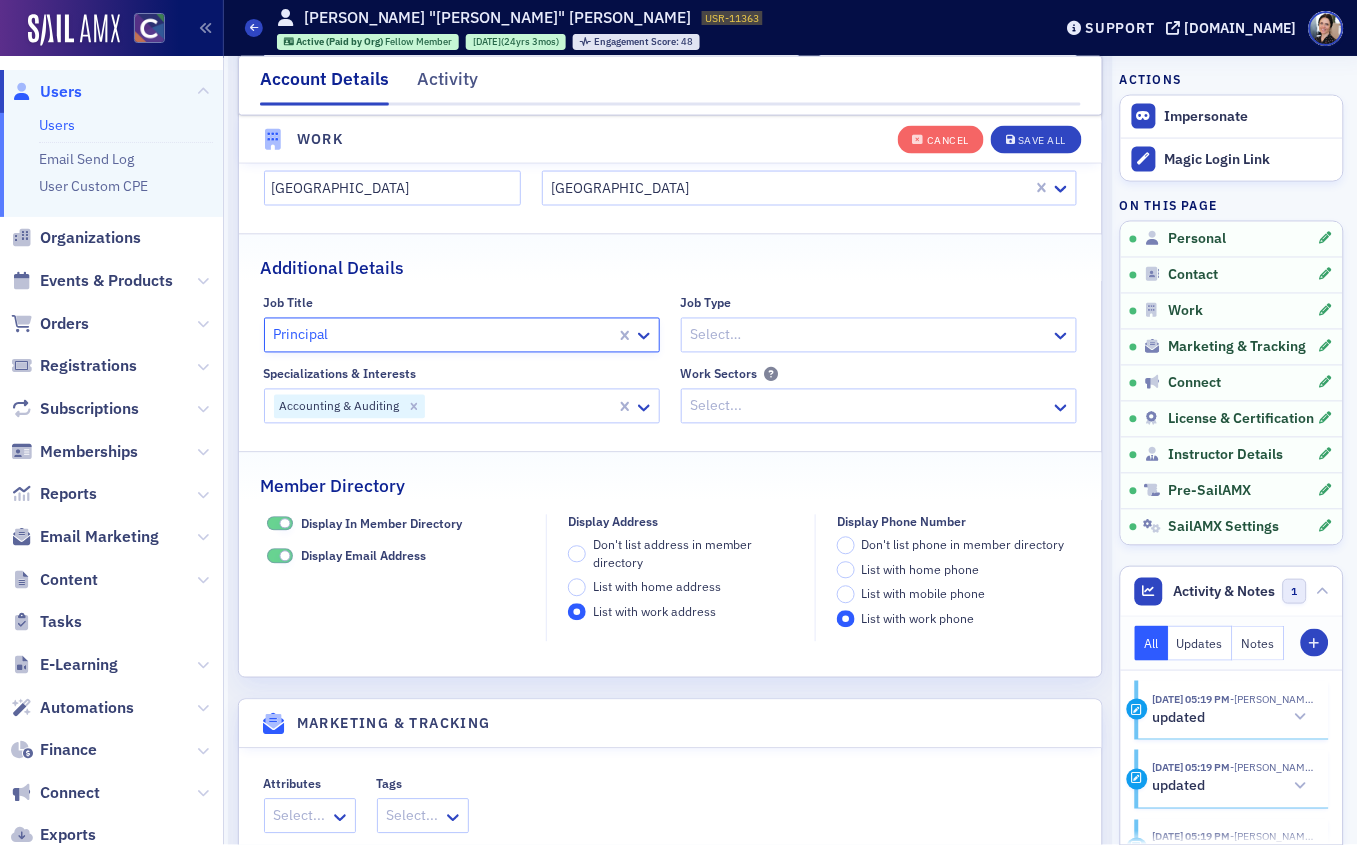 click 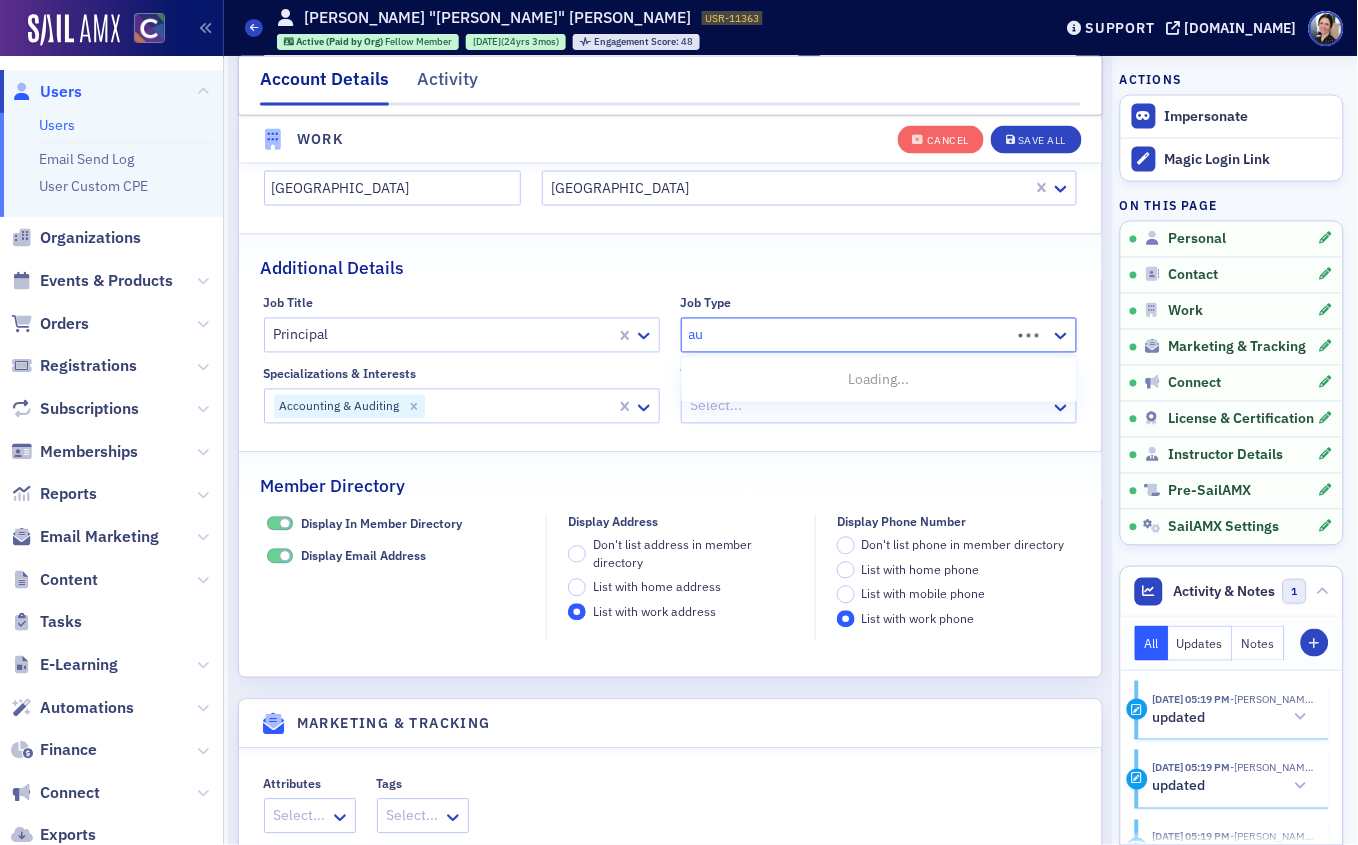type on "a" 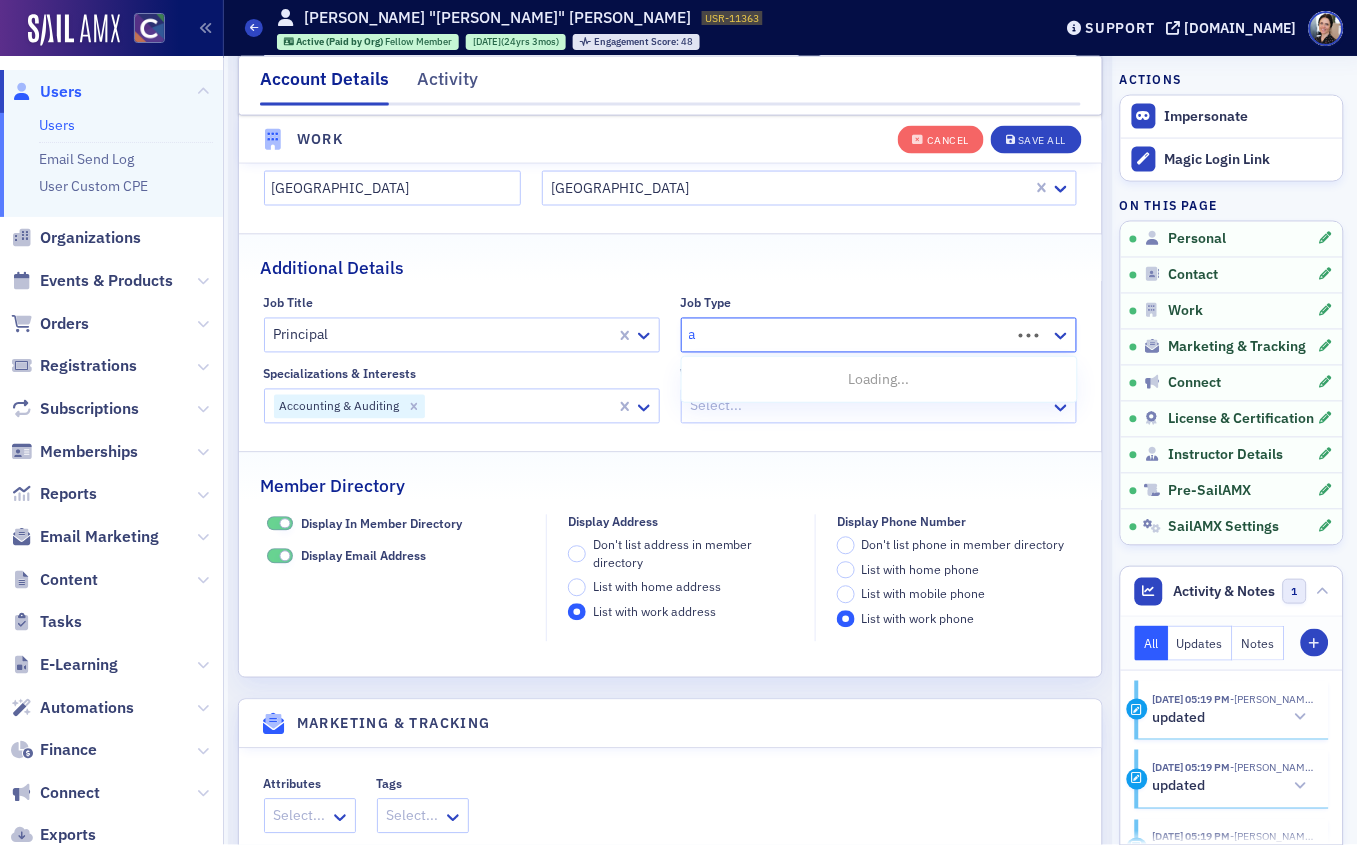 type 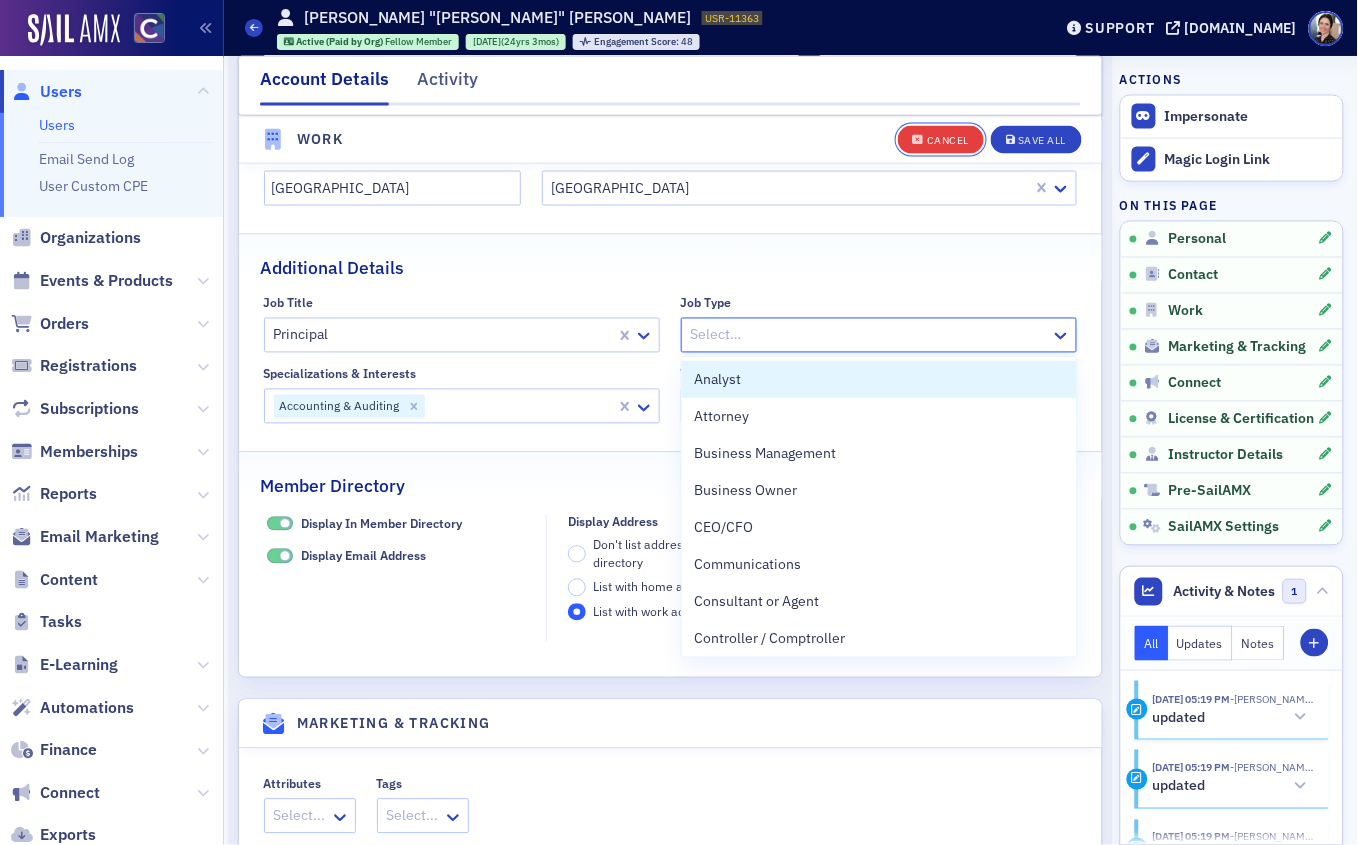 click on "Cancel" 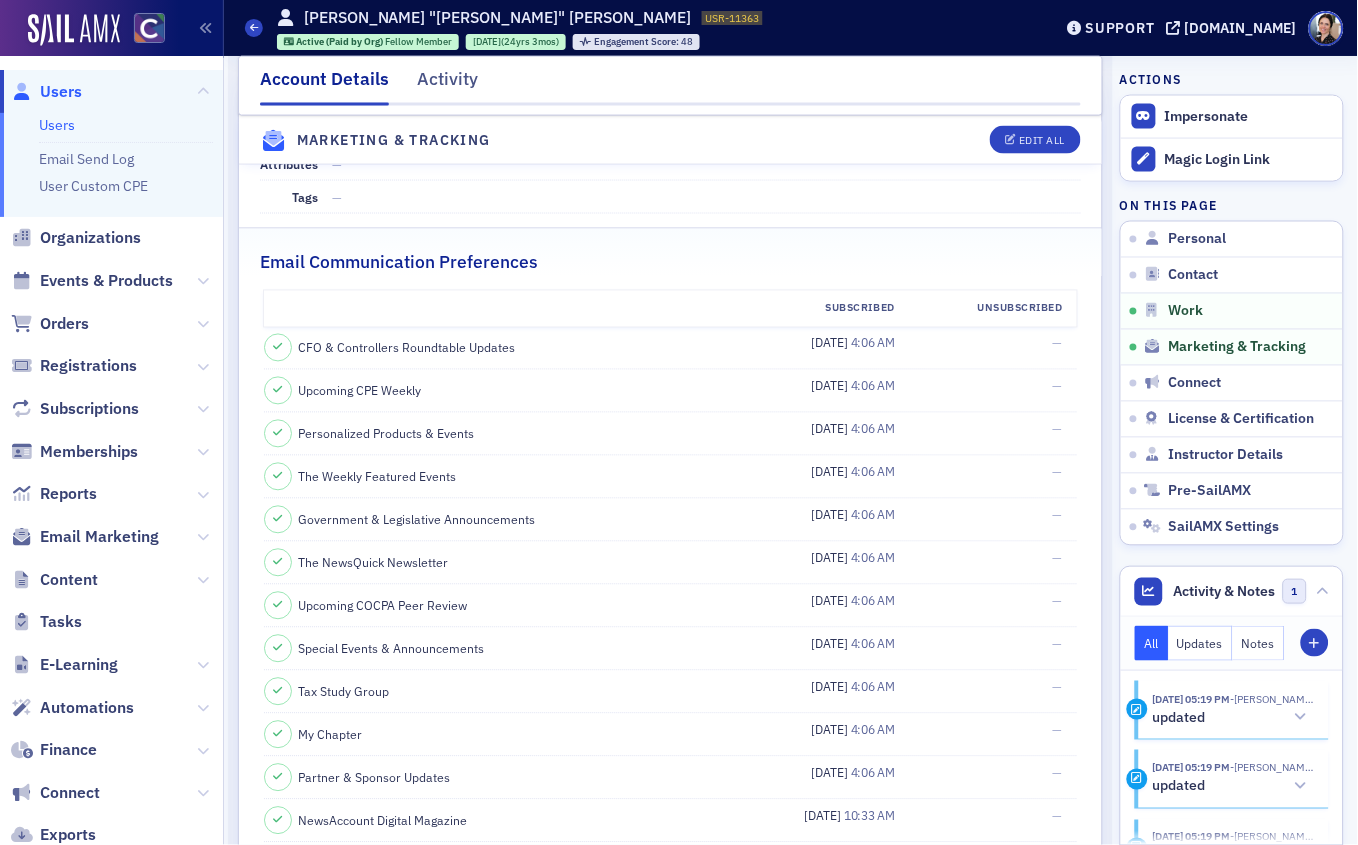 scroll, scrollTop: 1717, scrollLeft: 0, axis: vertical 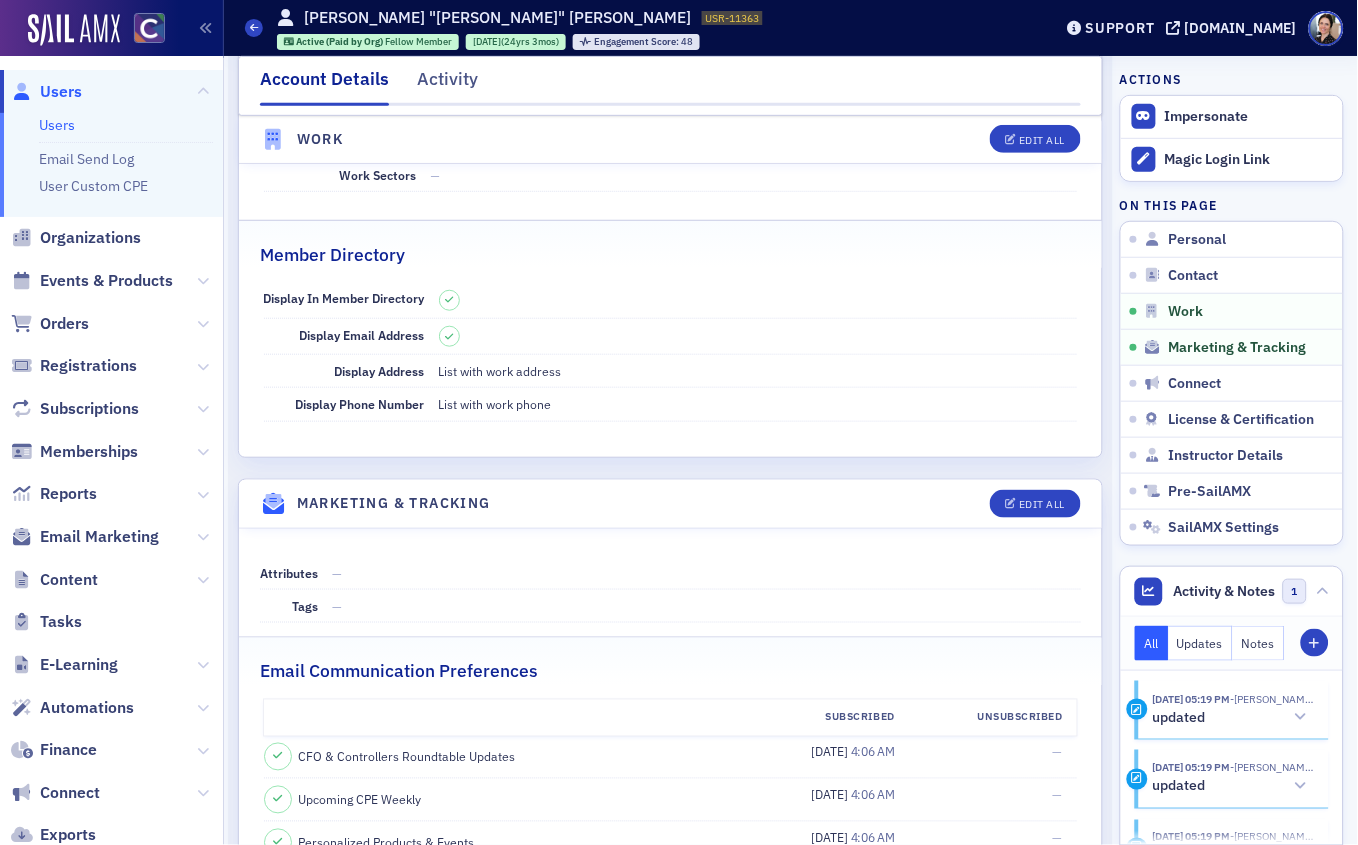 click on "Users" 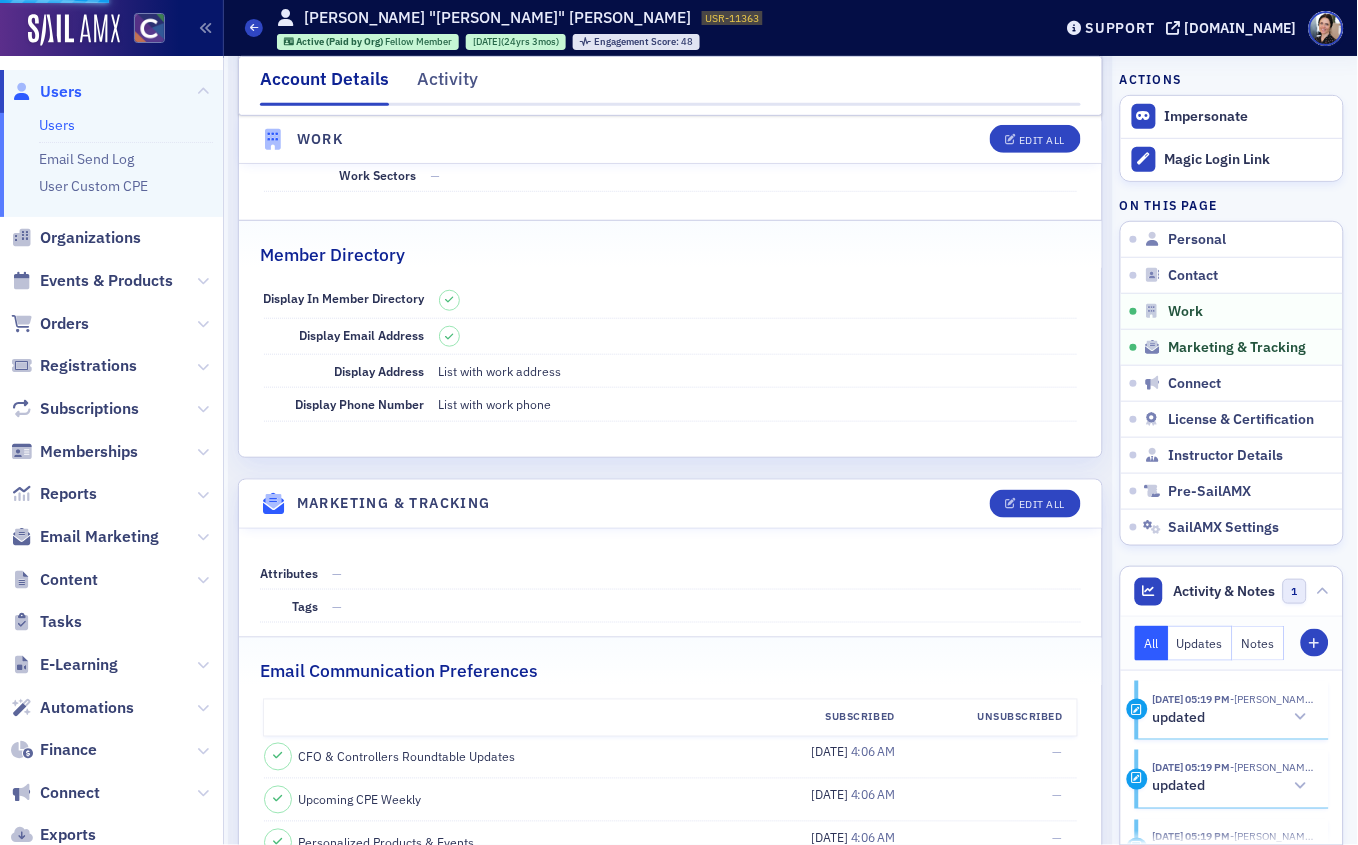 scroll, scrollTop: 0, scrollLeft: 0, axis: both 